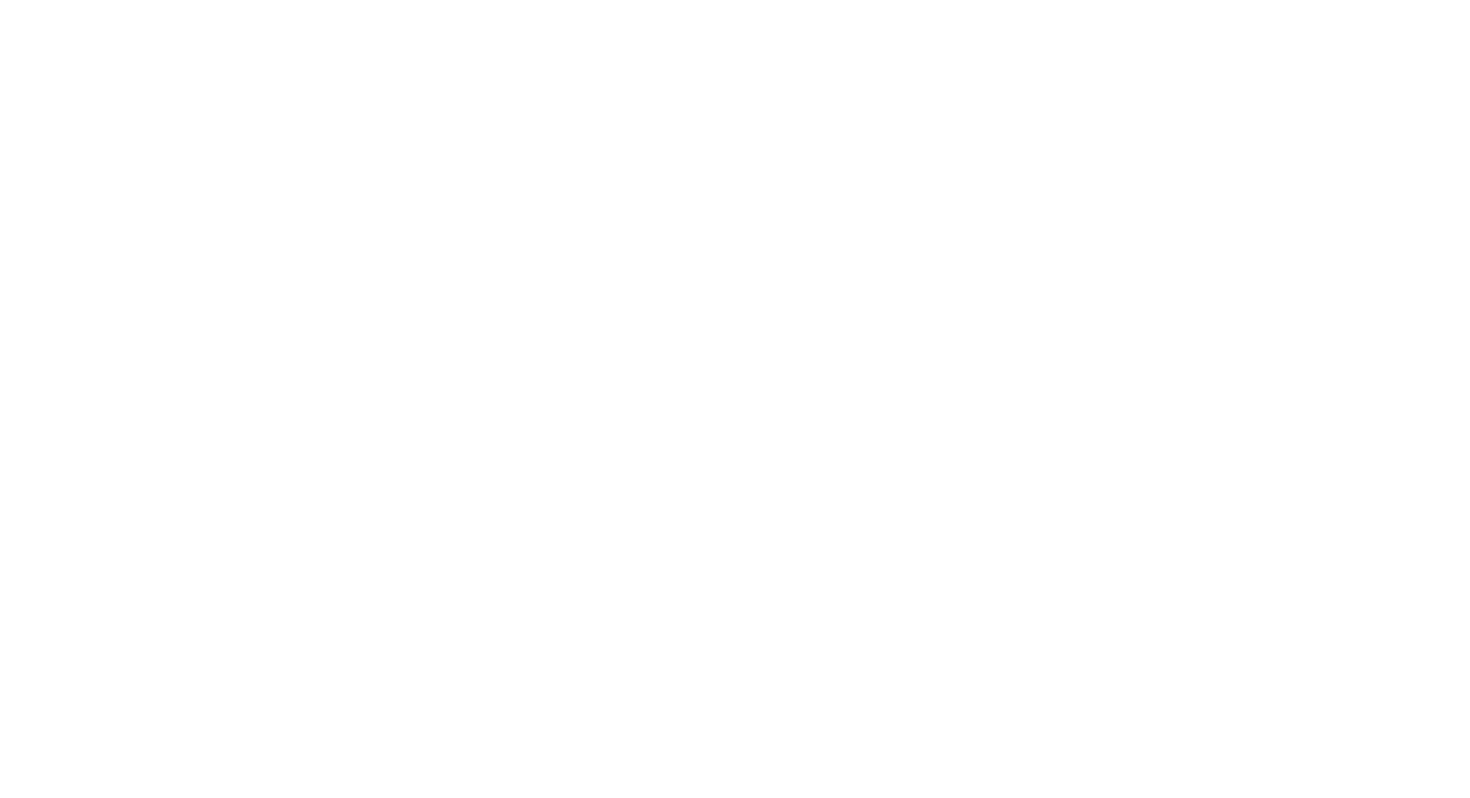 scroll, scrollTop: 0, scrollLeft: 0, axis: both 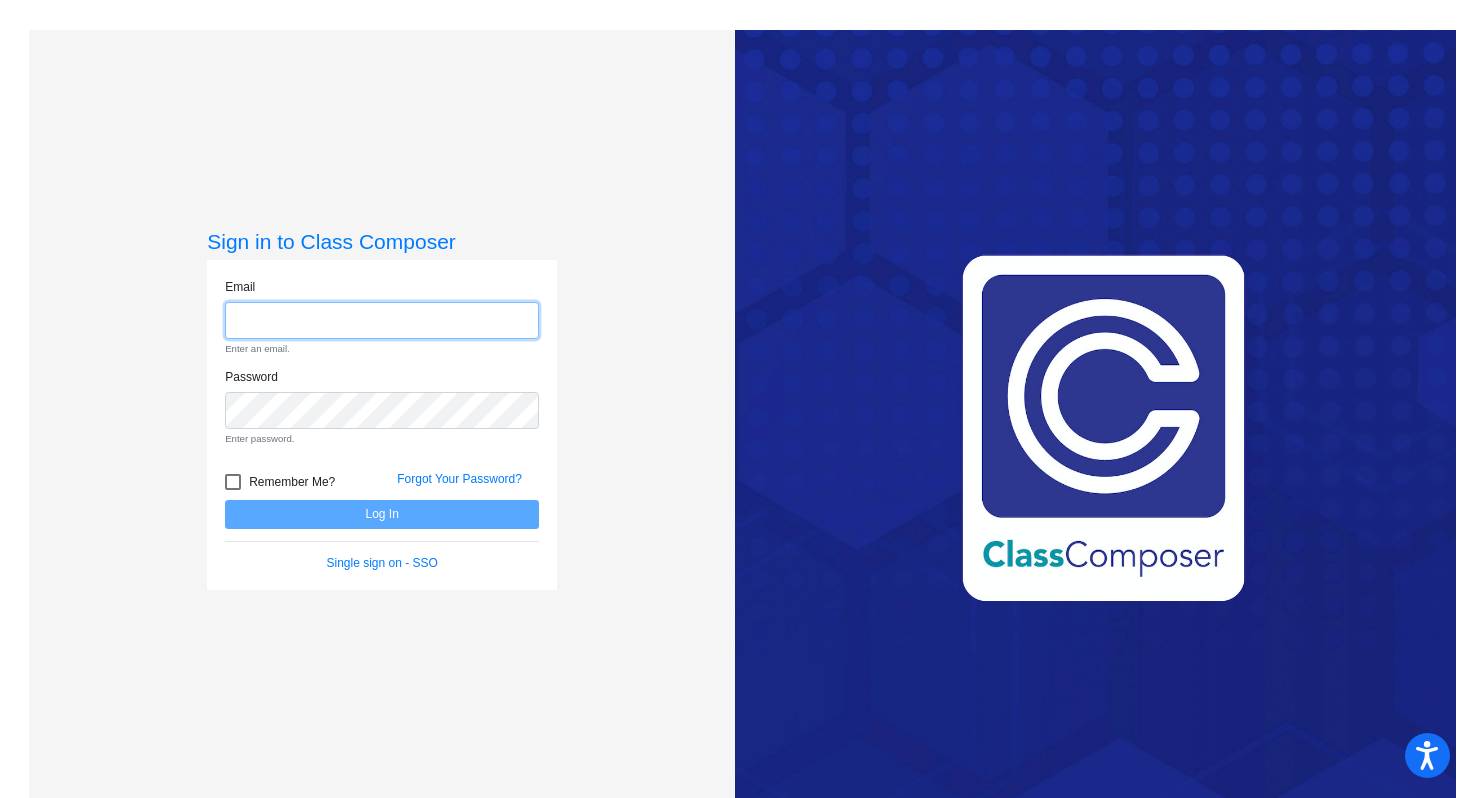 click 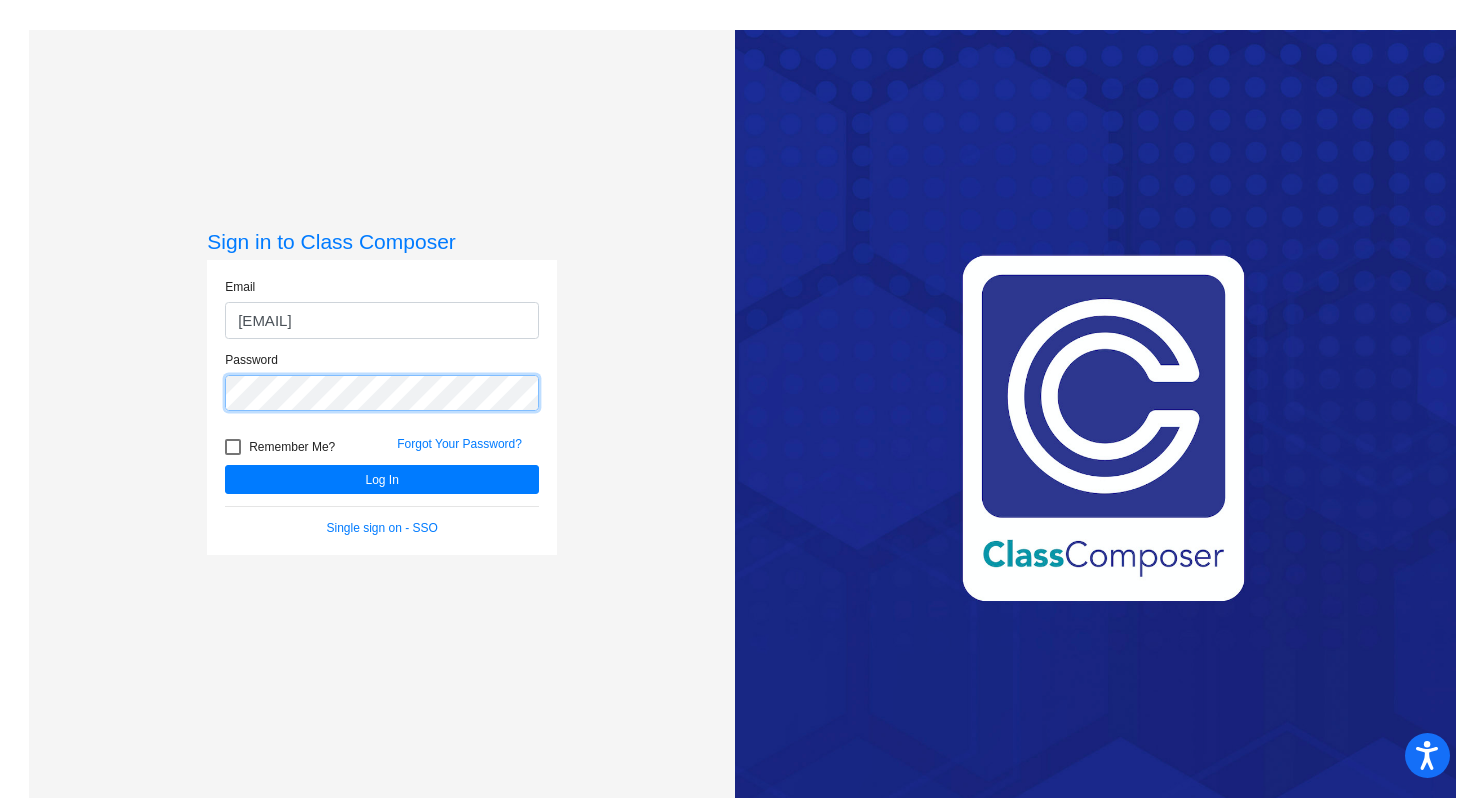 click on "Log In" 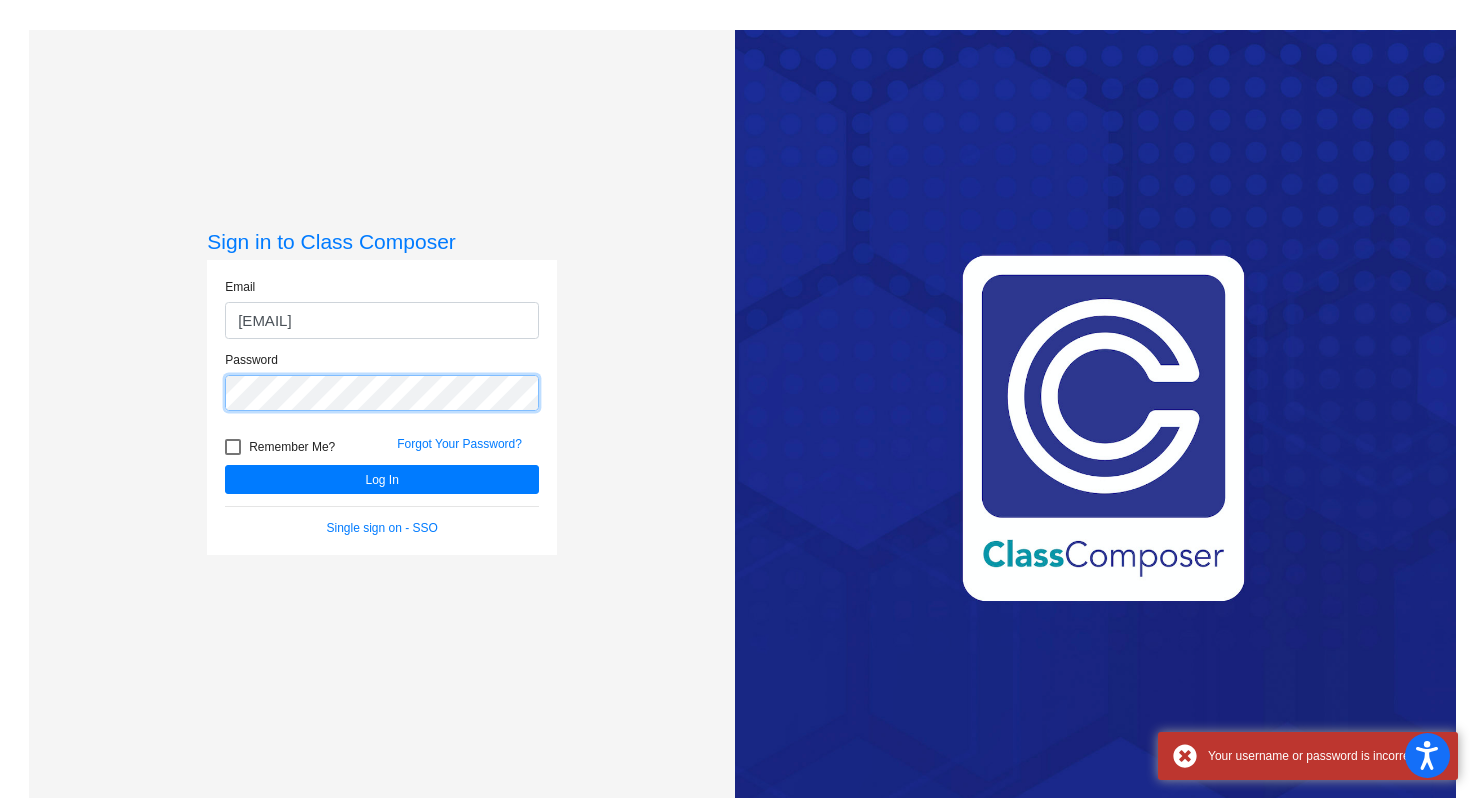 click on "Sign in to Class Composer Email [EMAIL] Password Remember Me? Forgot Your Password? Log In Single sign on - SSO" 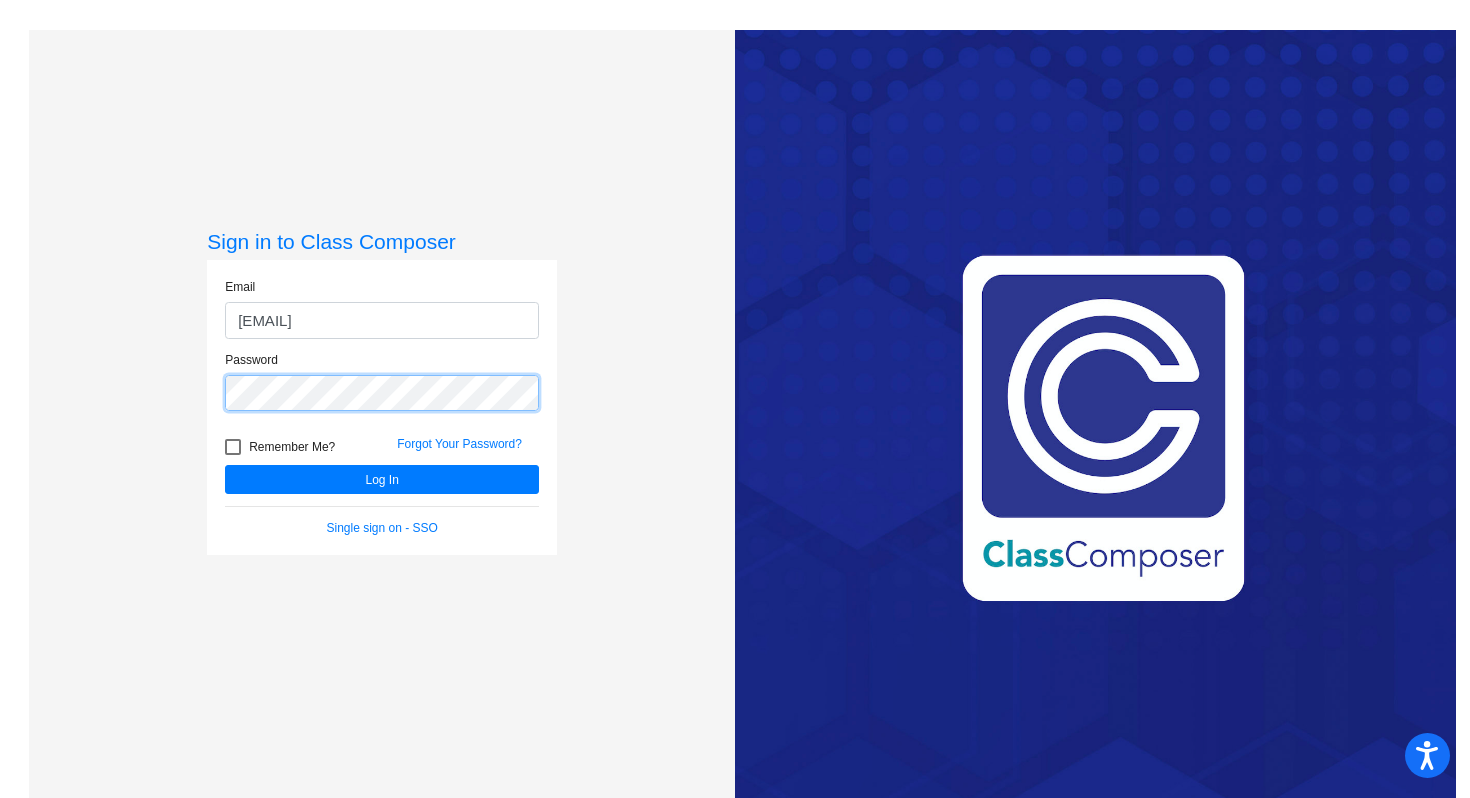 click on "Log In" 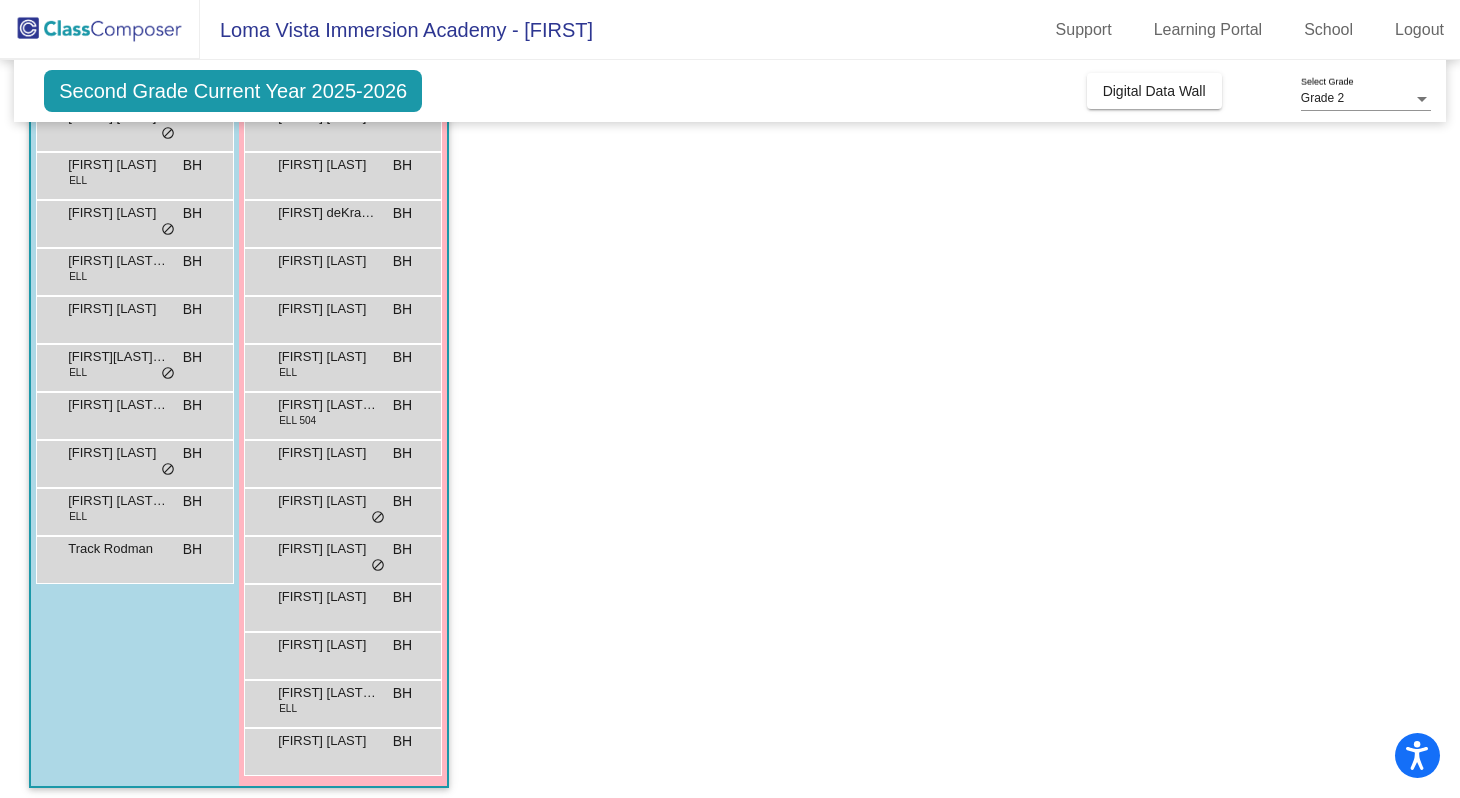 scroll, scrollTop: 274, scrollLeft: 0, axis: vertical 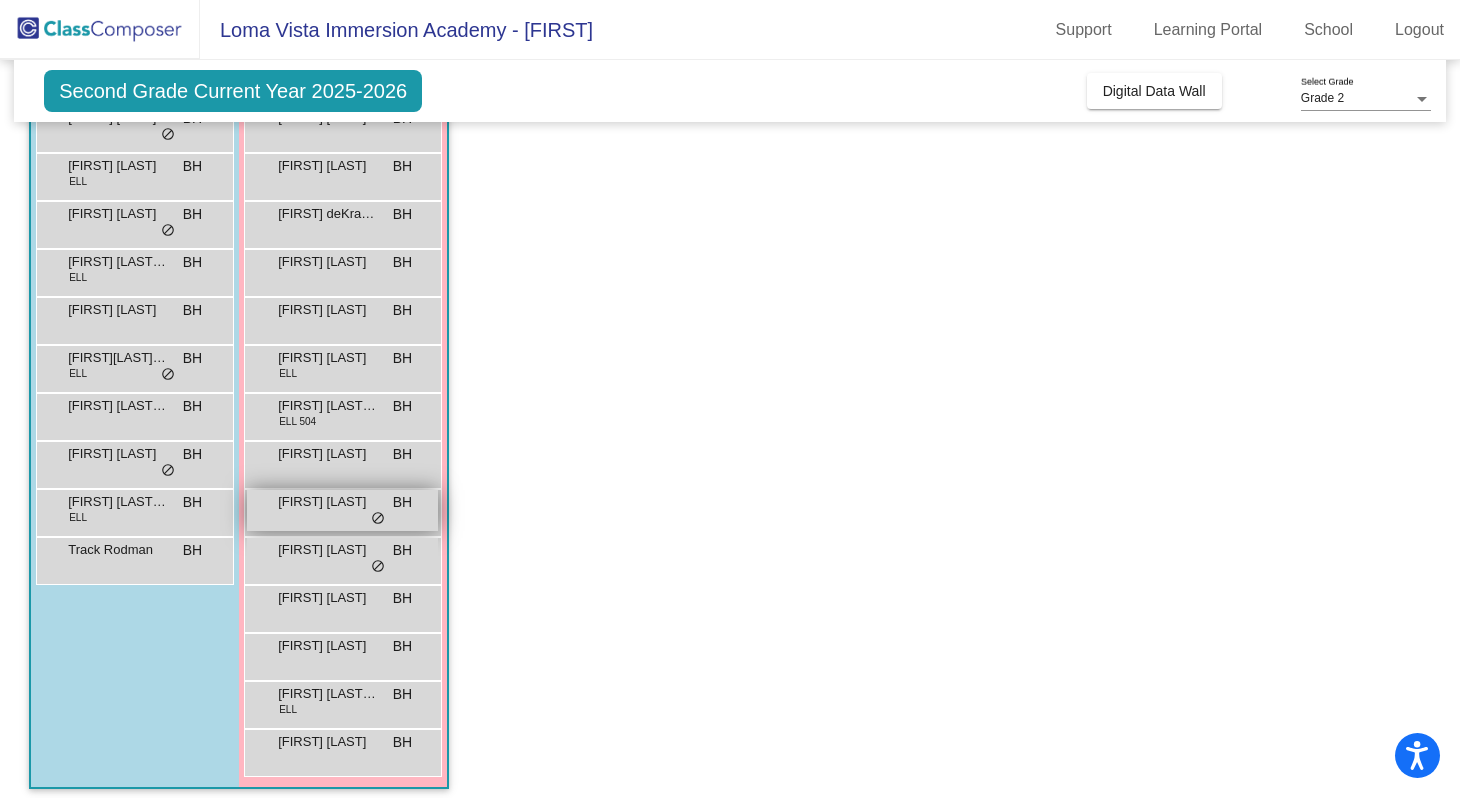 click on "do_not_disturb_alt" at bounding box center [378, 519] 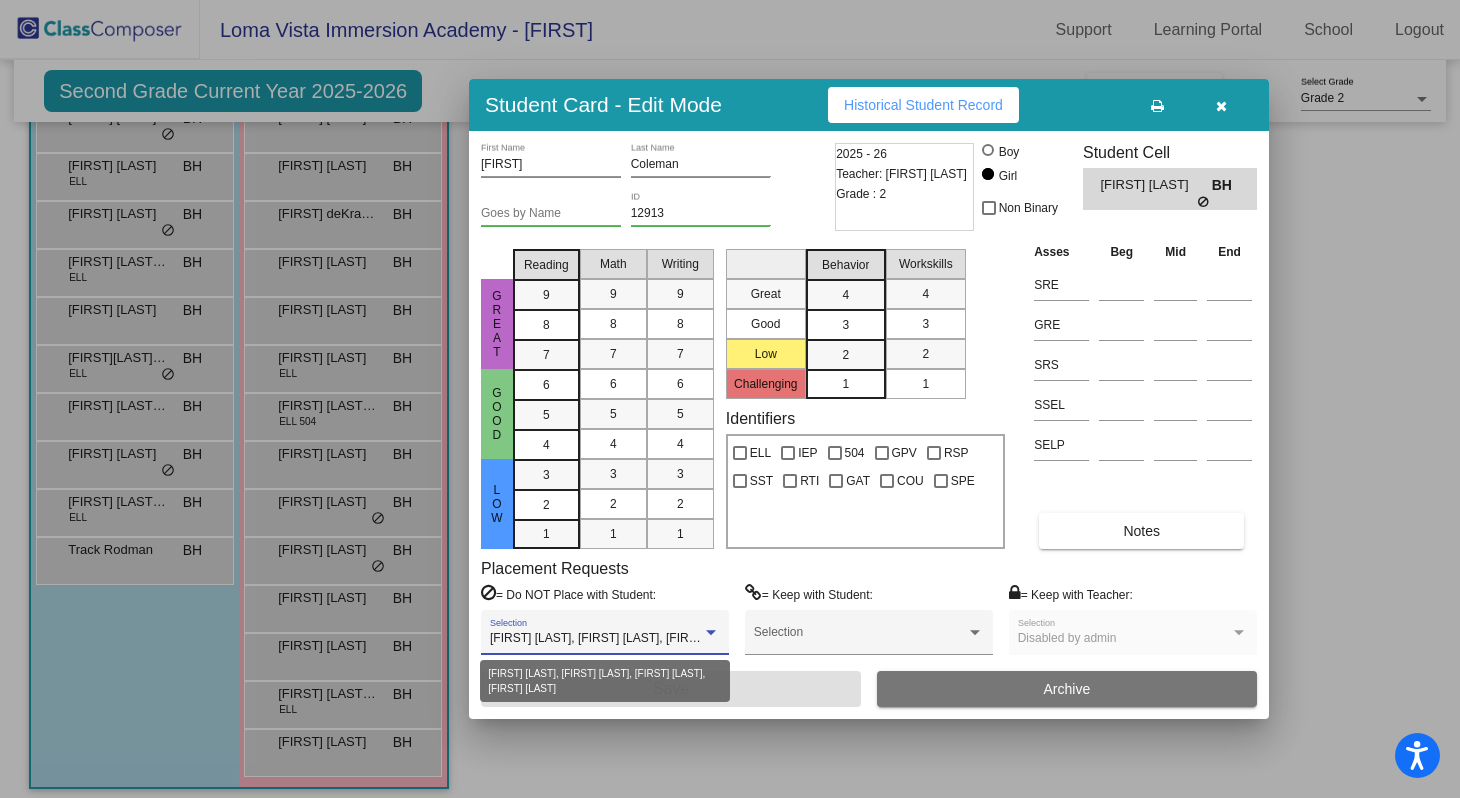 click at bounding box center [711, 632] 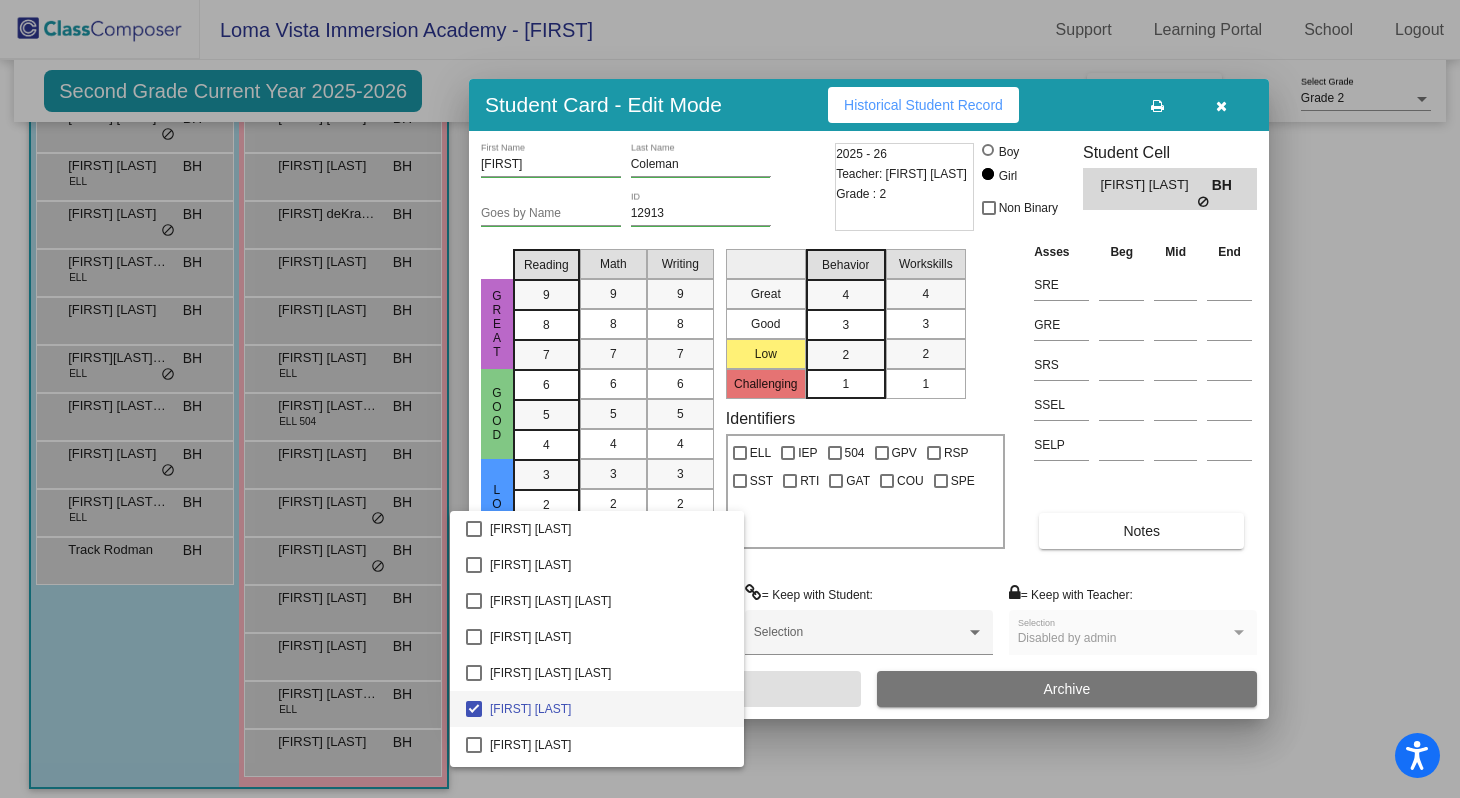 scroll, scrollTop: 70, scrollLeft: 0, axis: vertical 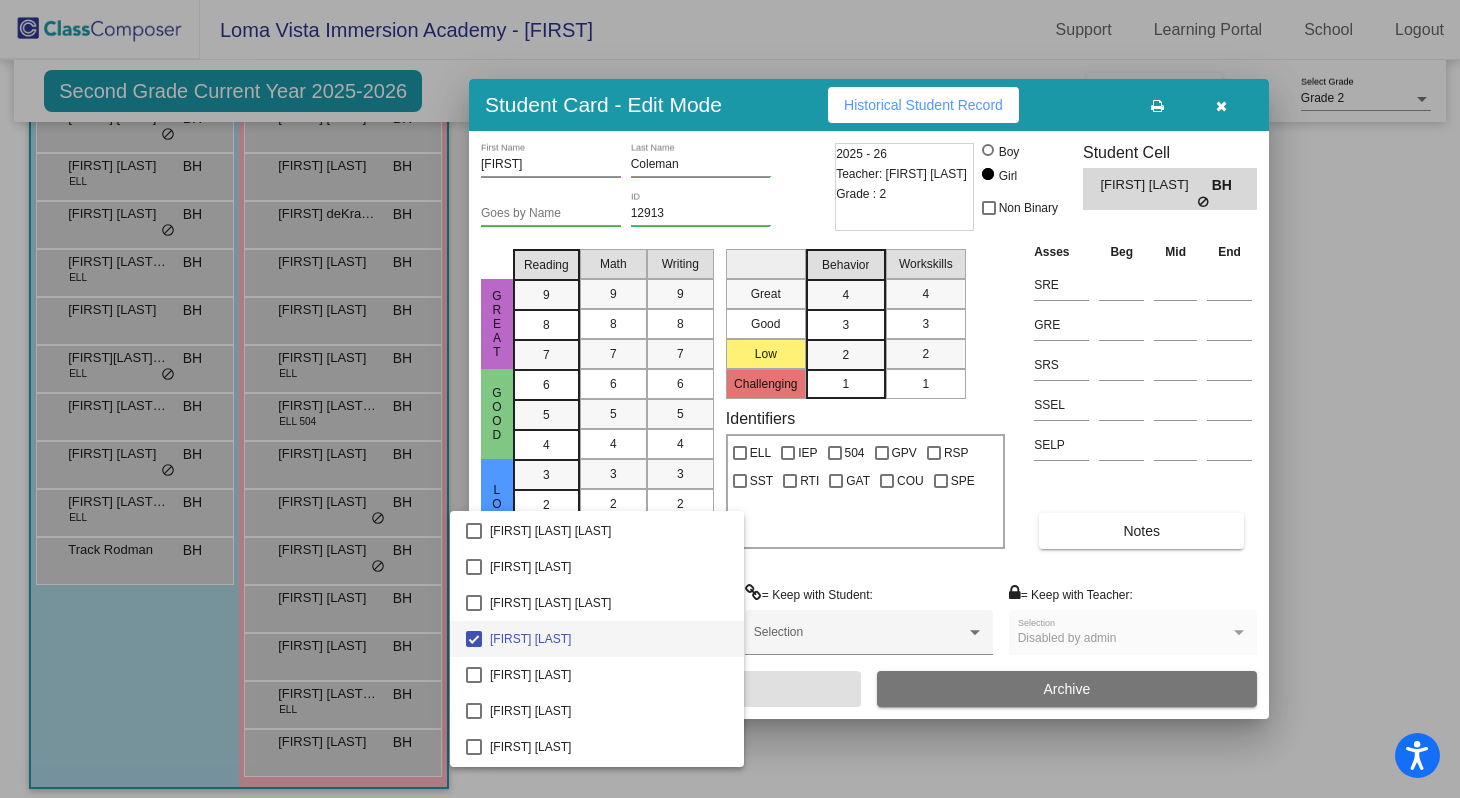 click at bounding box center (730, 399) 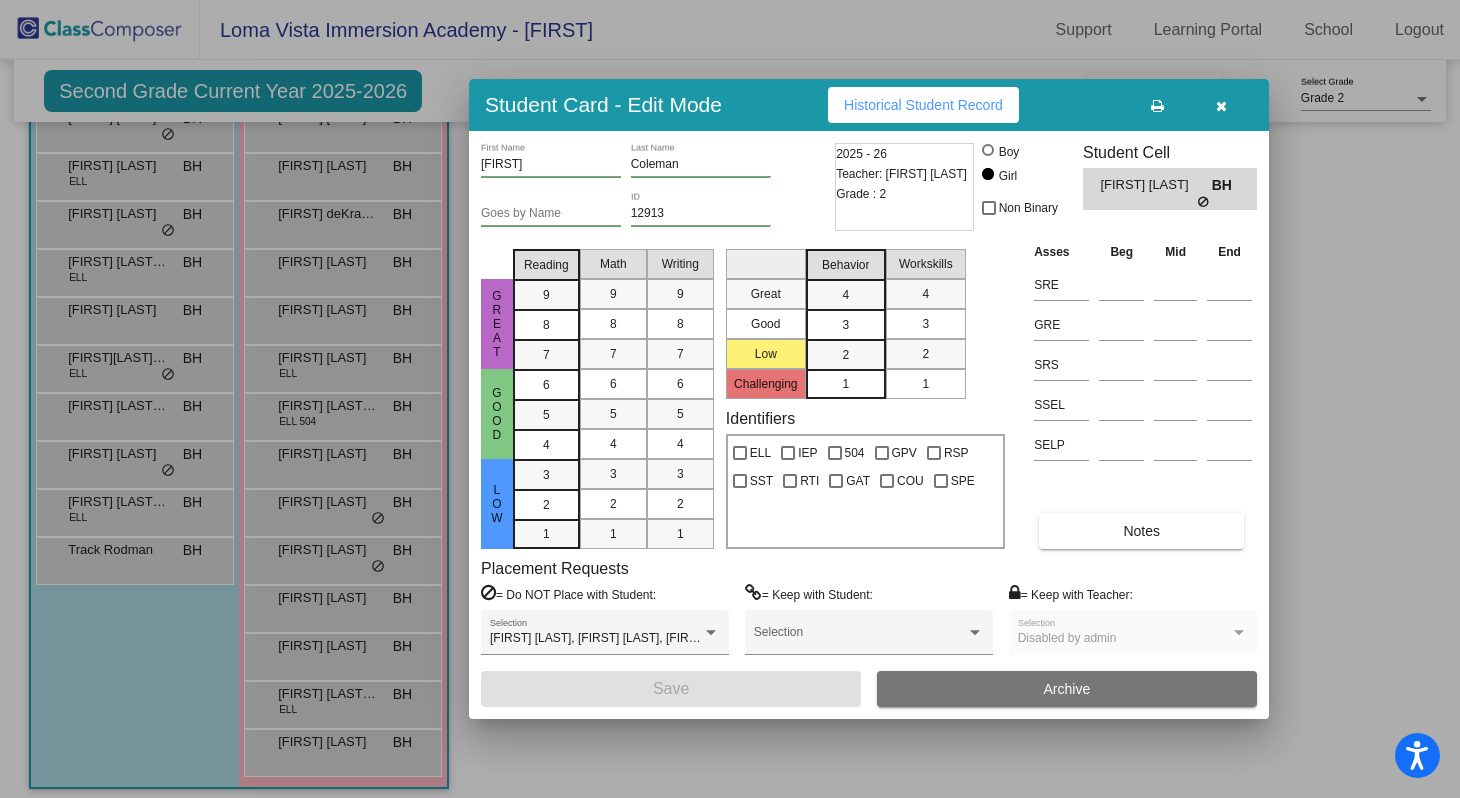 scroll, scrollTop: 0, scrollLeft: 0, axis: both 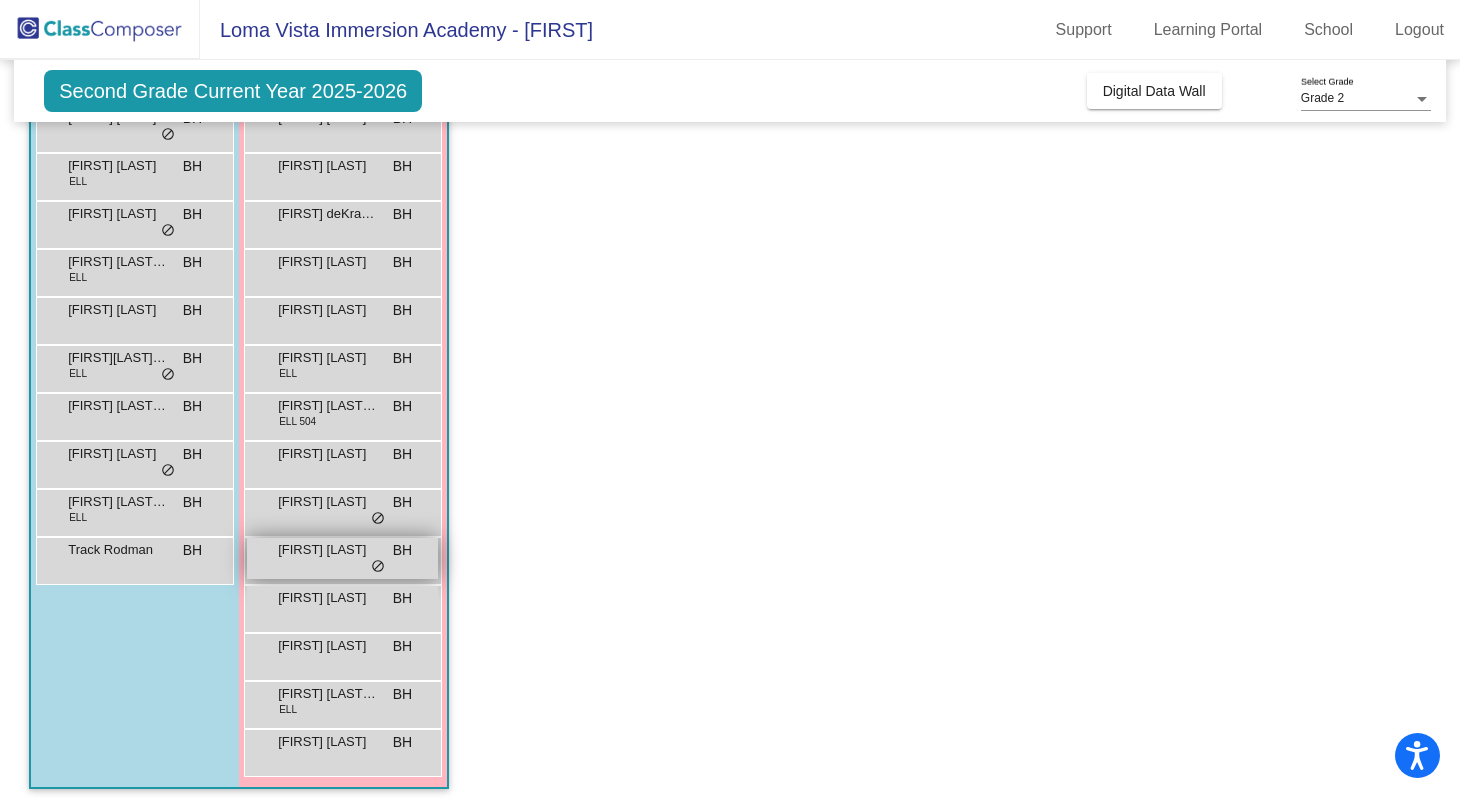 click on "do_not_disturb_alt" at bounding box center [378, 567] 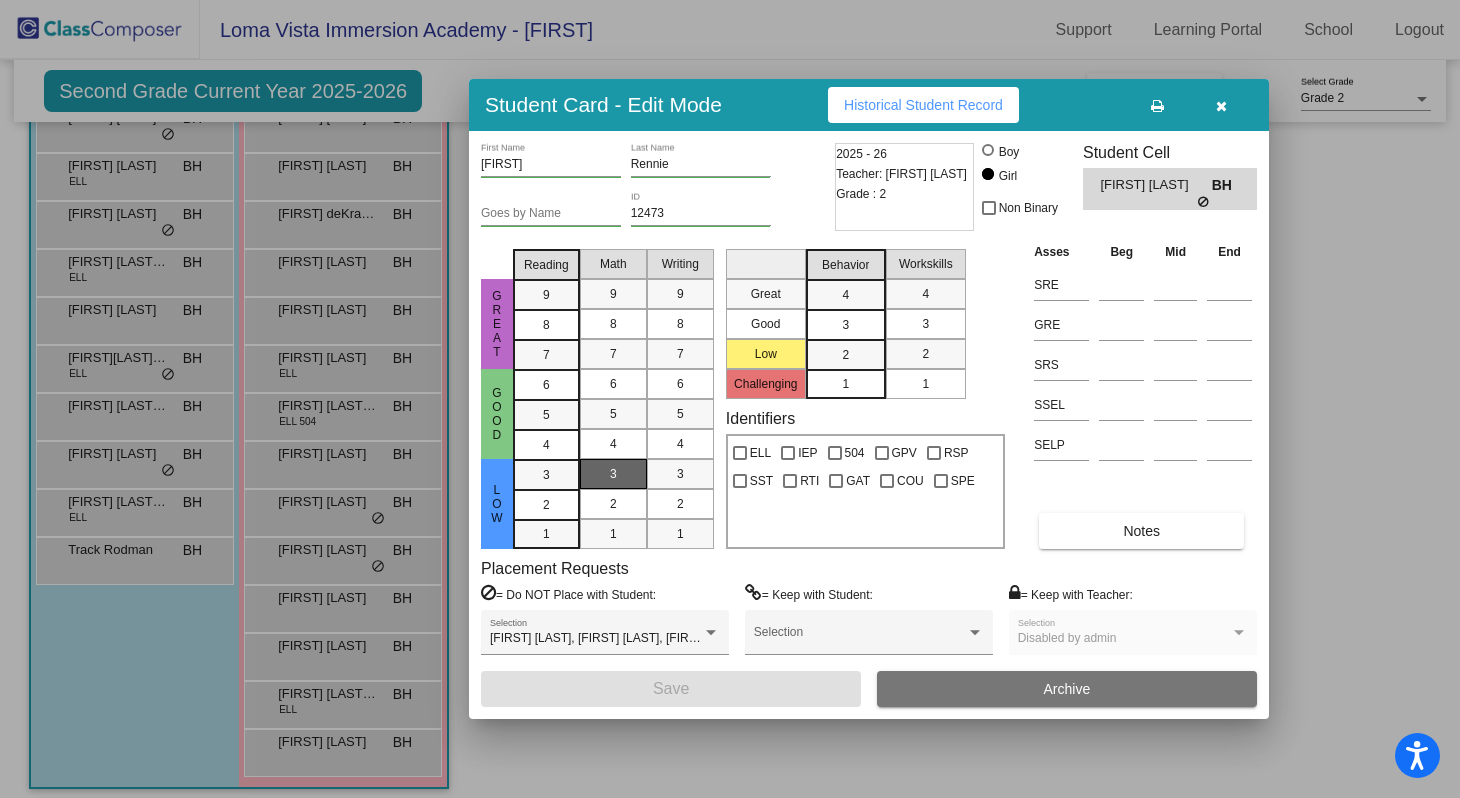 scroll, scrollTop: 0, scrollLeft: 0, axis: both 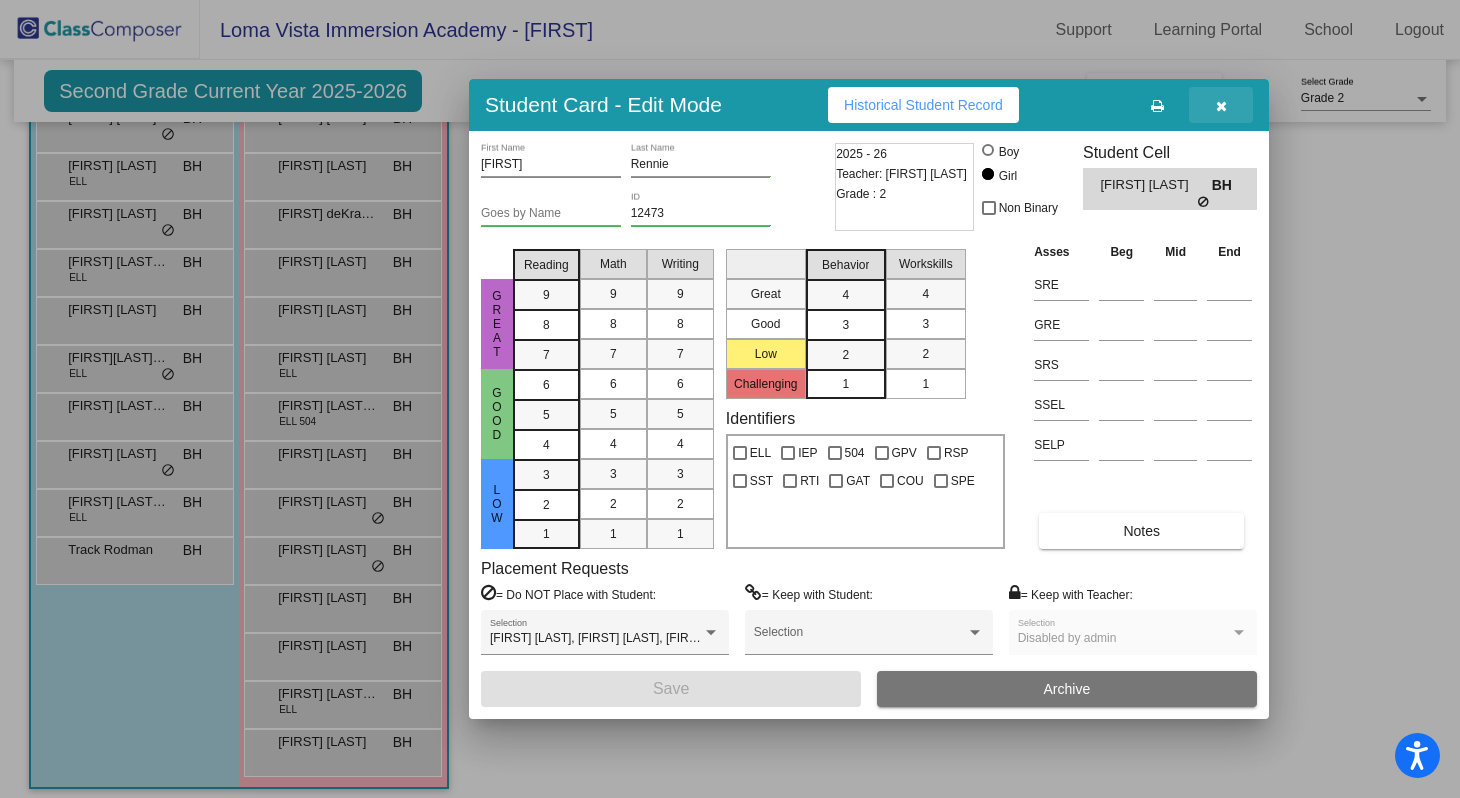 click at bounding box center (1221, 106) 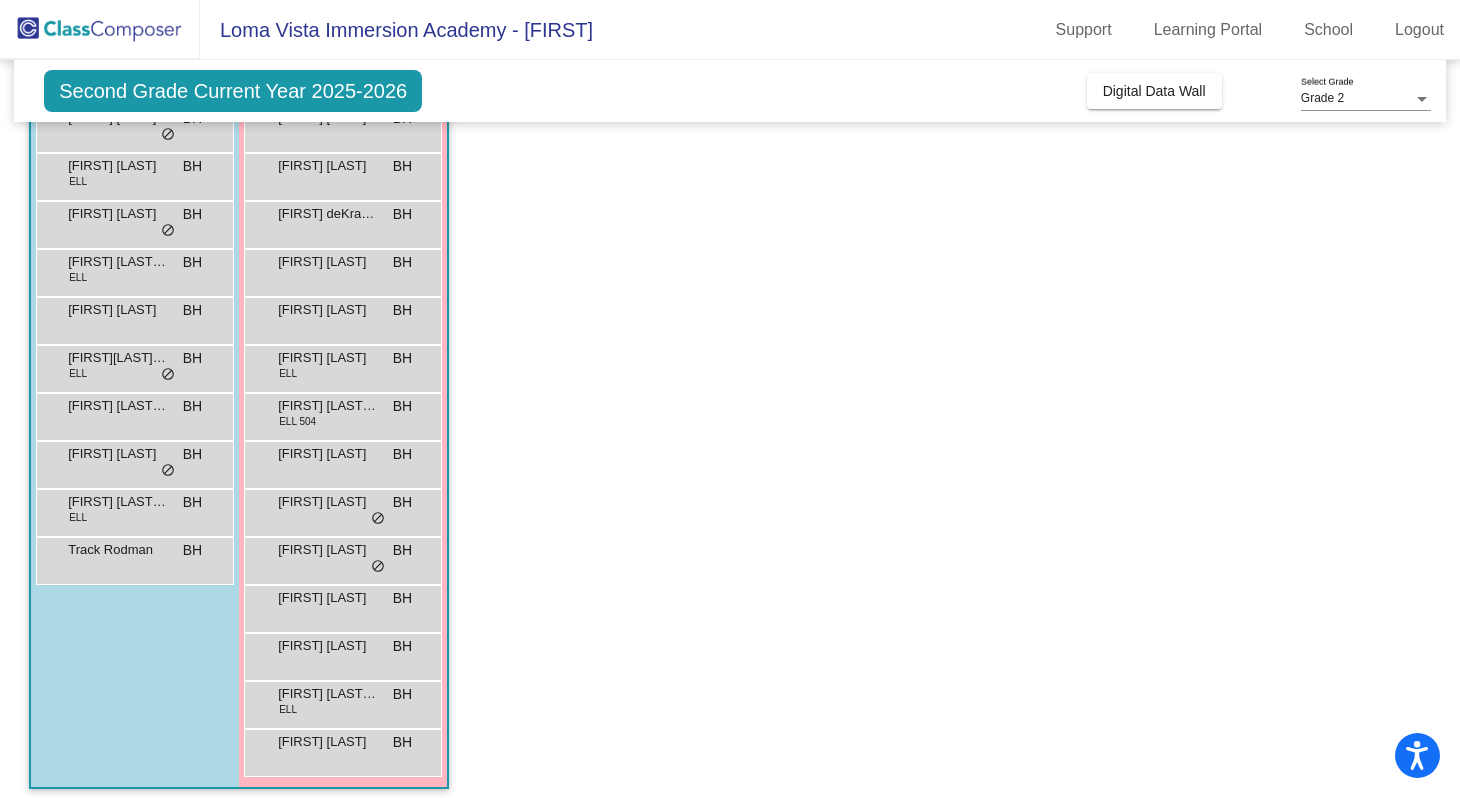 scroll, scrollTop: 0, scrollLeft: 0, axis: both 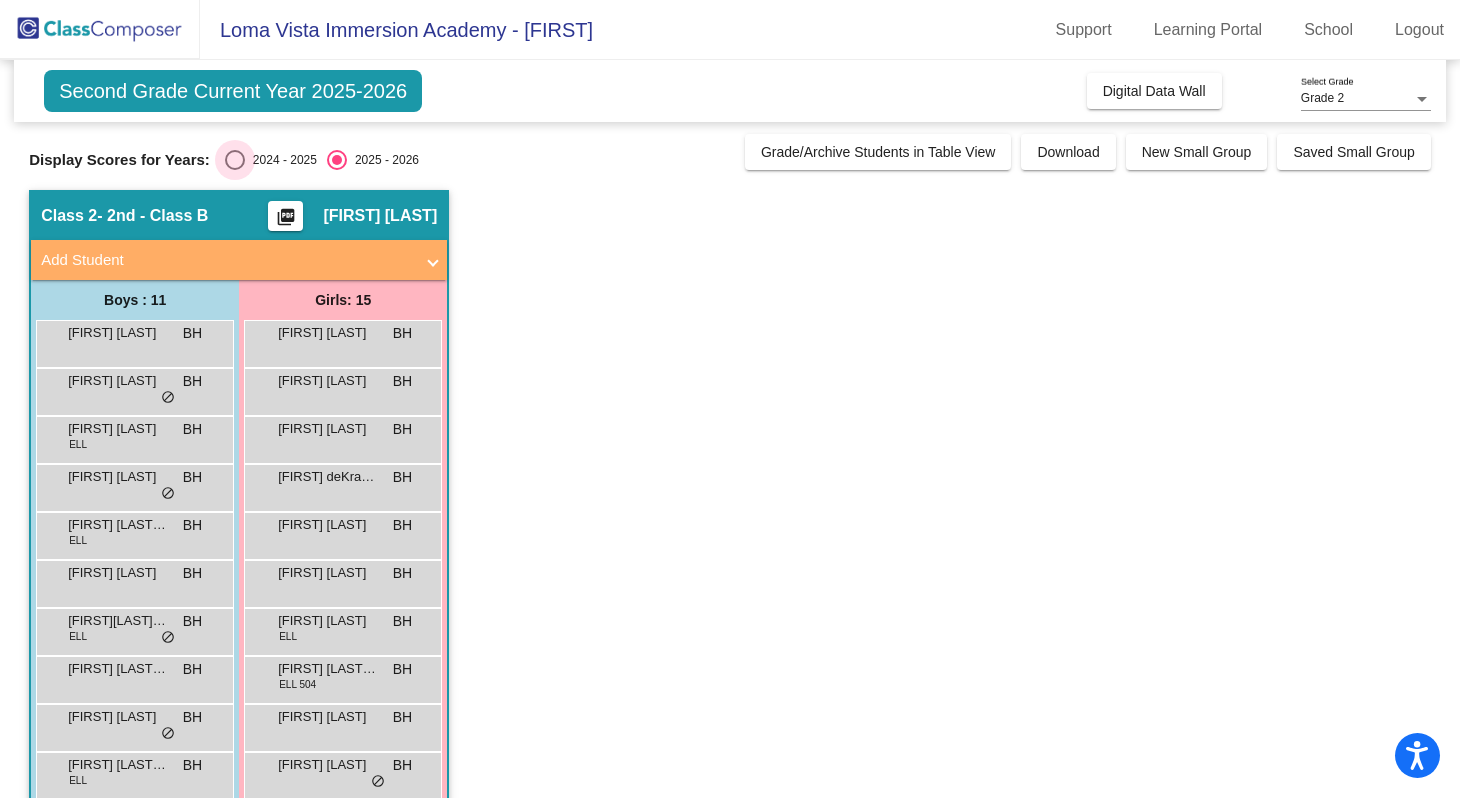 click at bounding box center [235, 160] 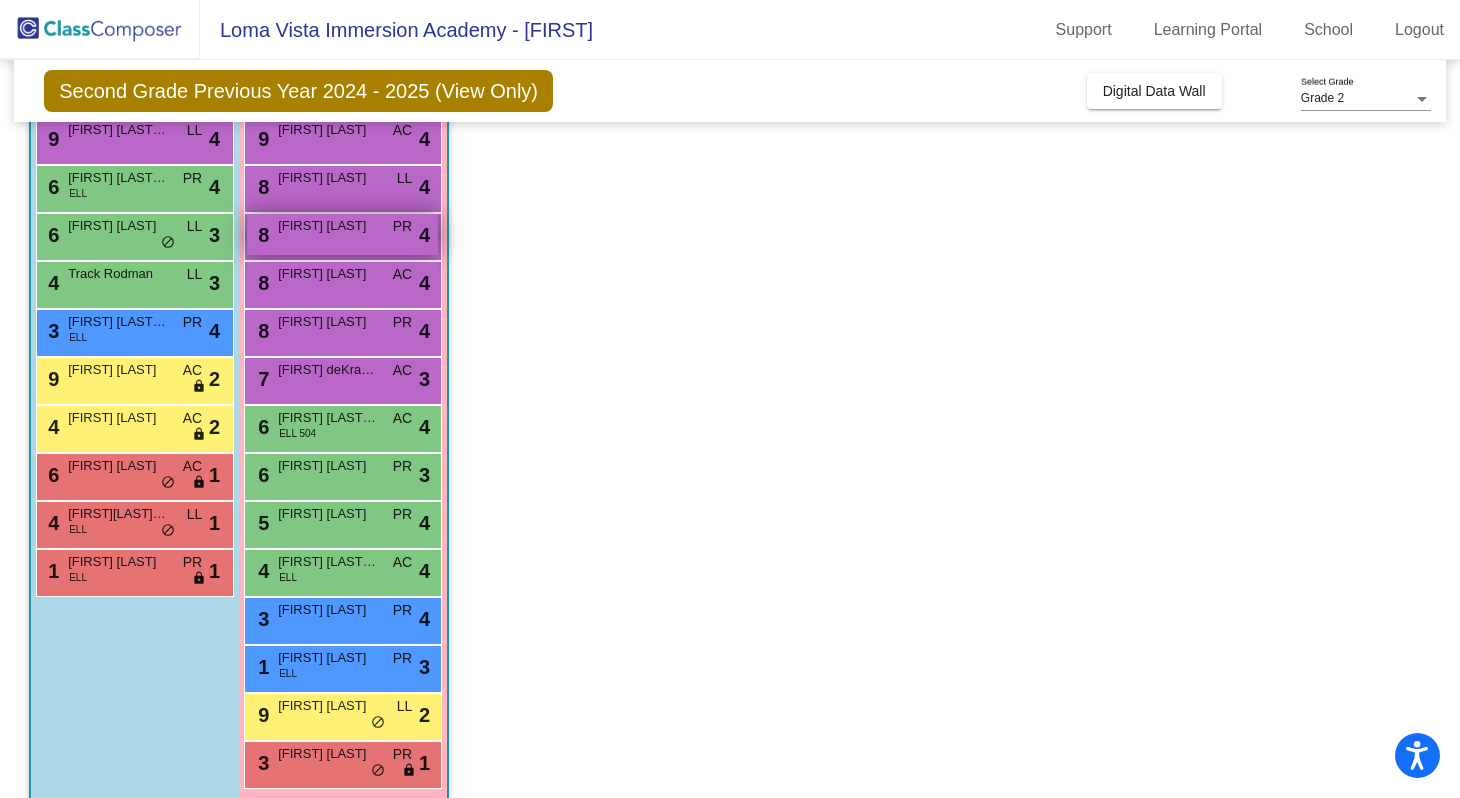 scroll, scrollTop: 274, scrollLeft: 0, axis: vertical 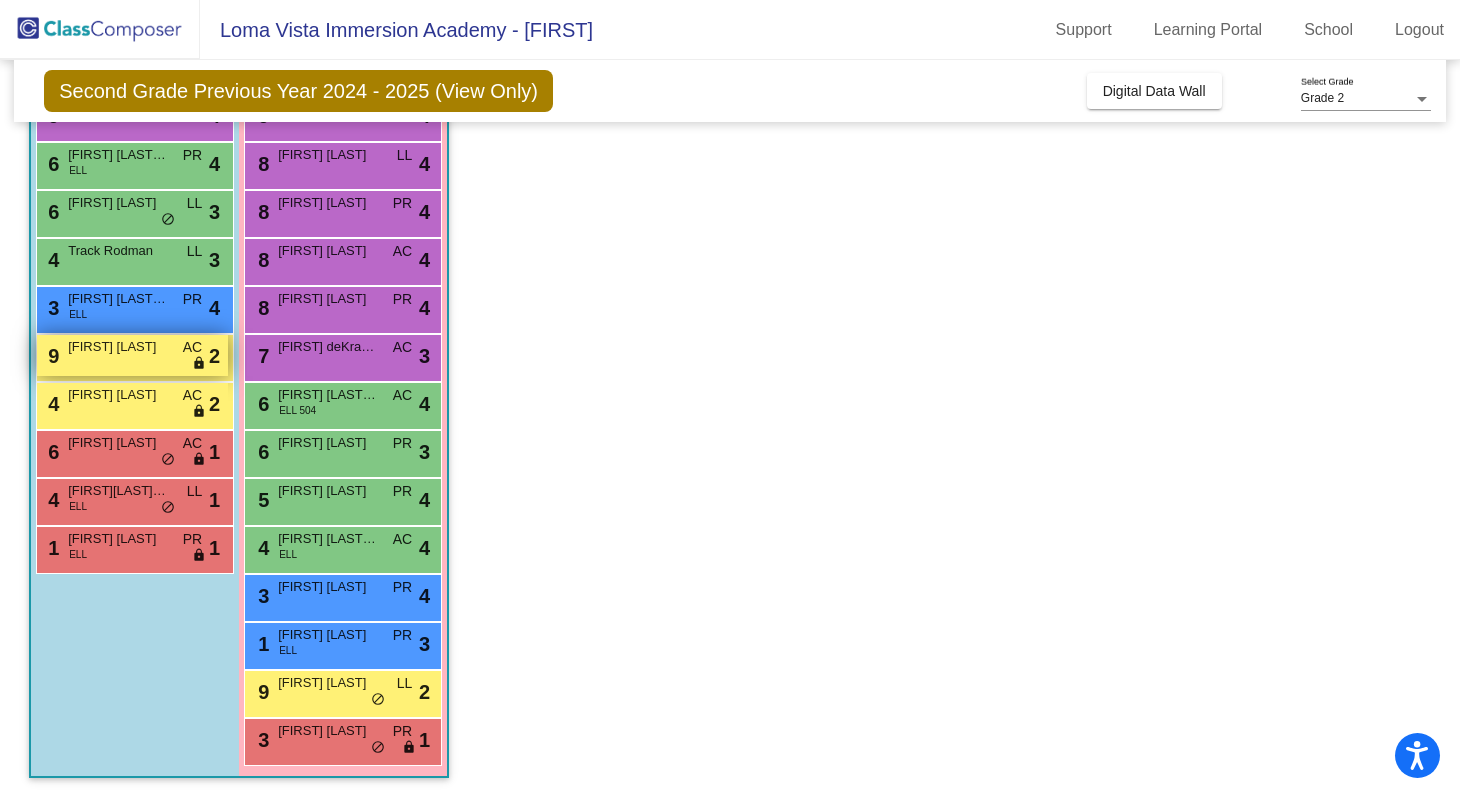 click on "lock" at bounding box center (199, 364) 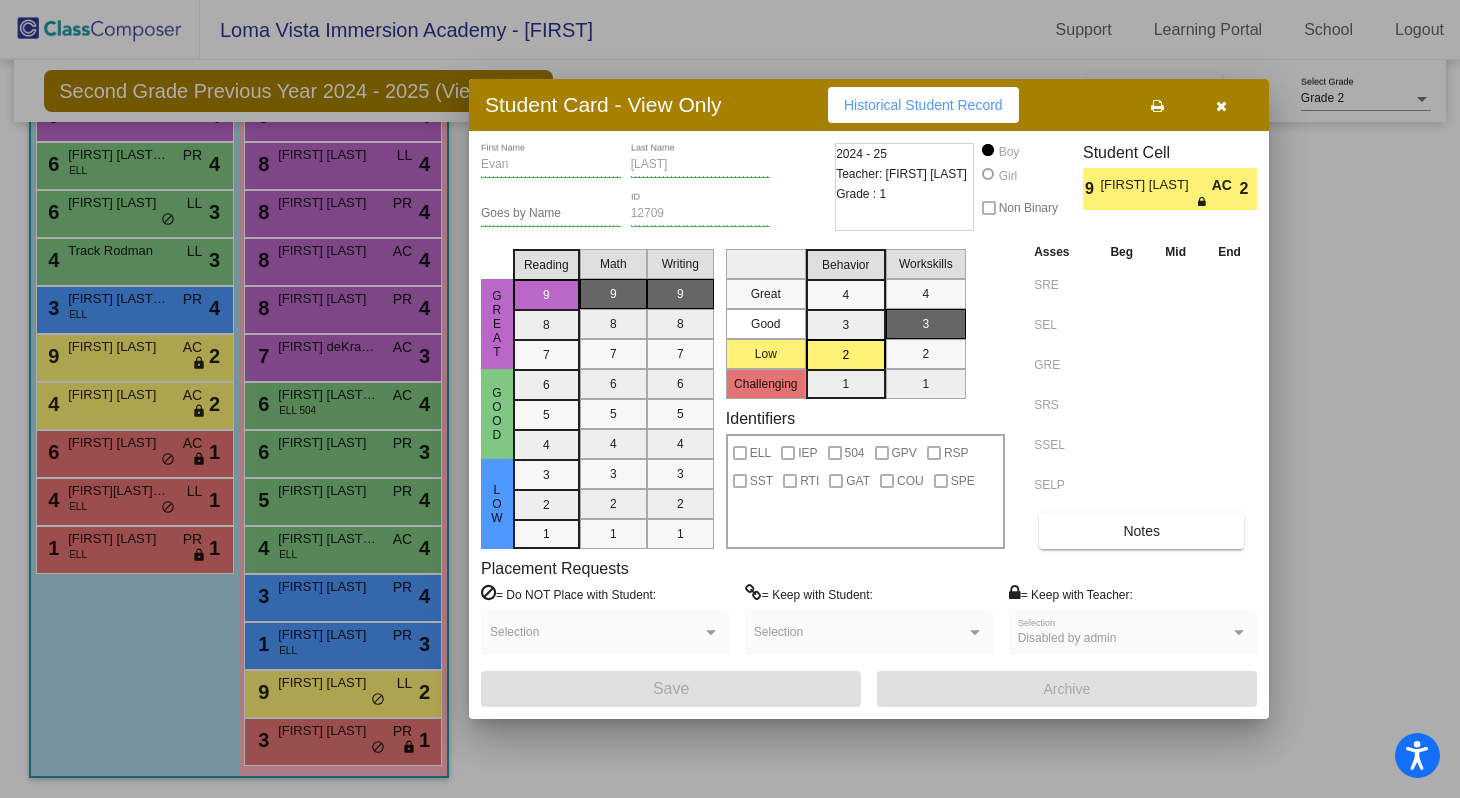 scroll, scrollTop: 0, scrollLeft: 0, axis: both 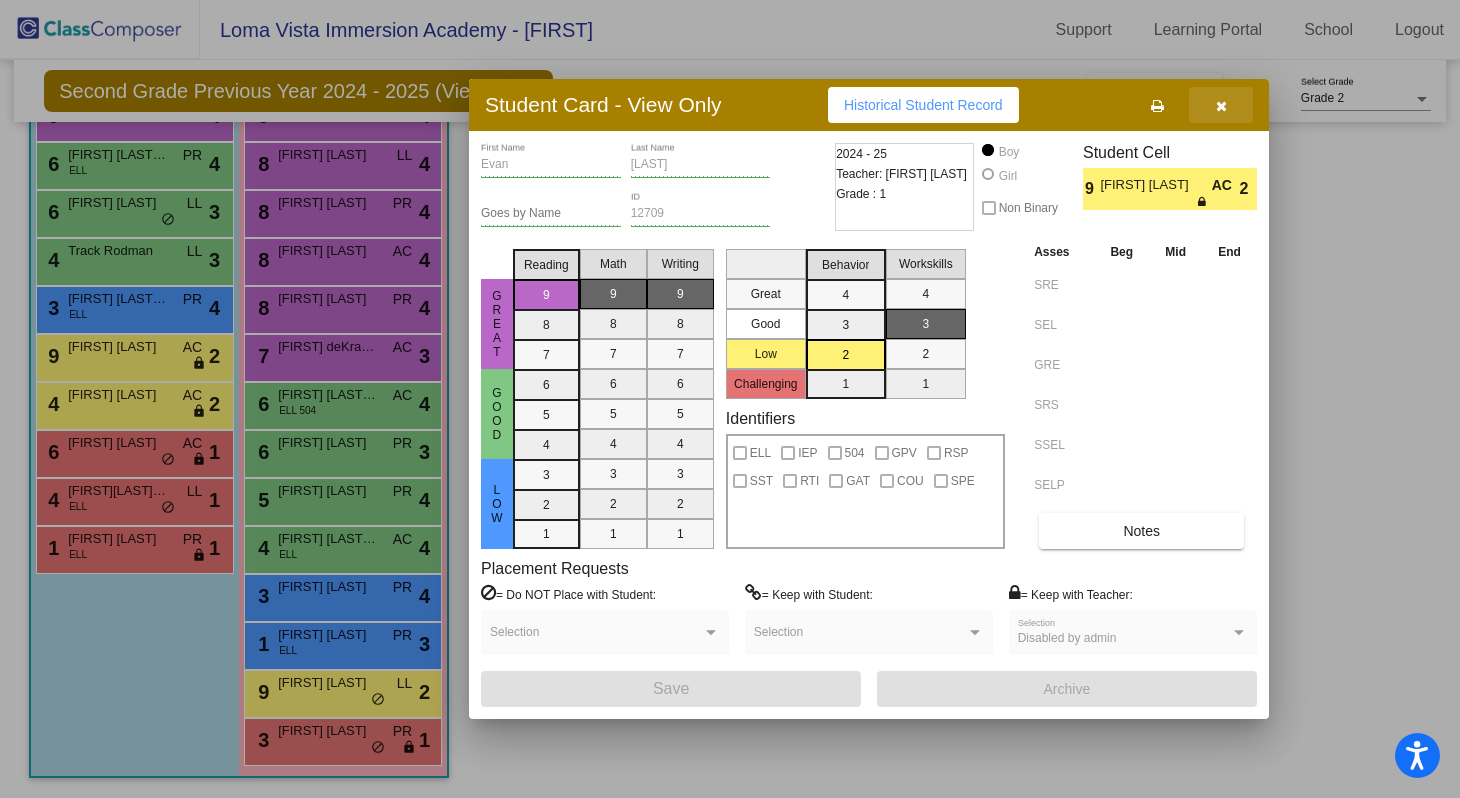 click at bounding box center (1221, 106) 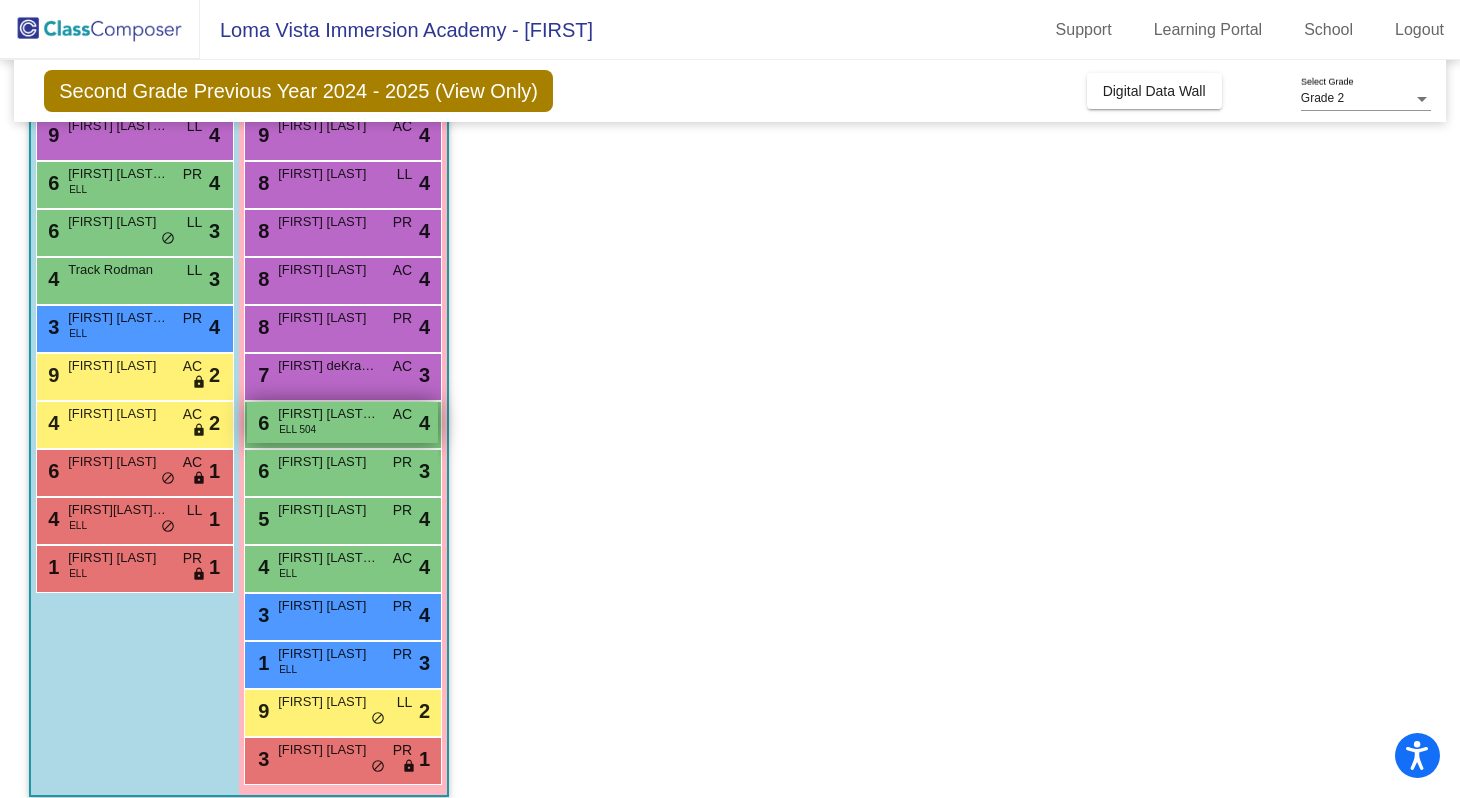 scroll, scrollTop: 274, scrollLeft: 0, axis: vertical 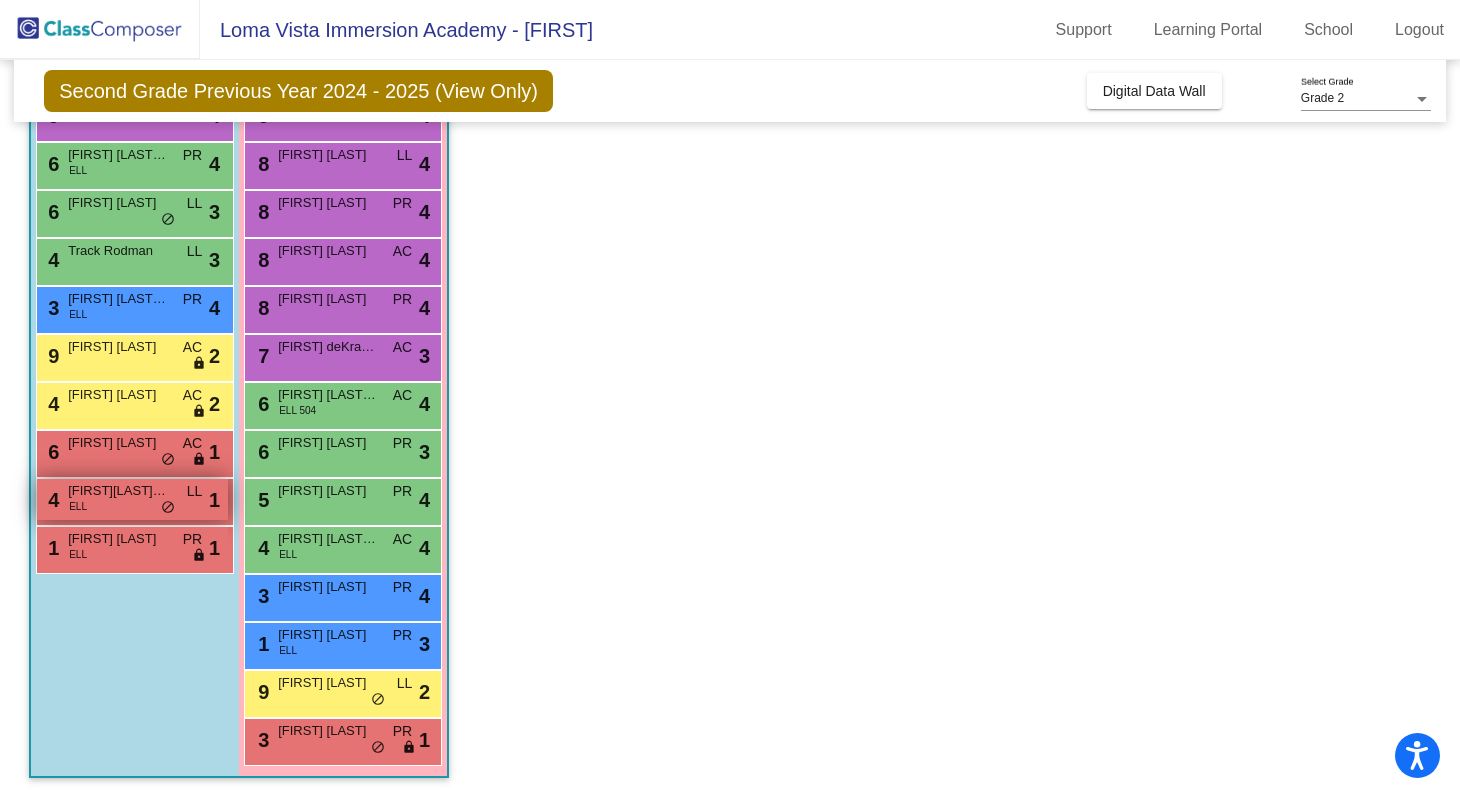 click on "do_not_disturb_alt" at bounding box center (168, 508) 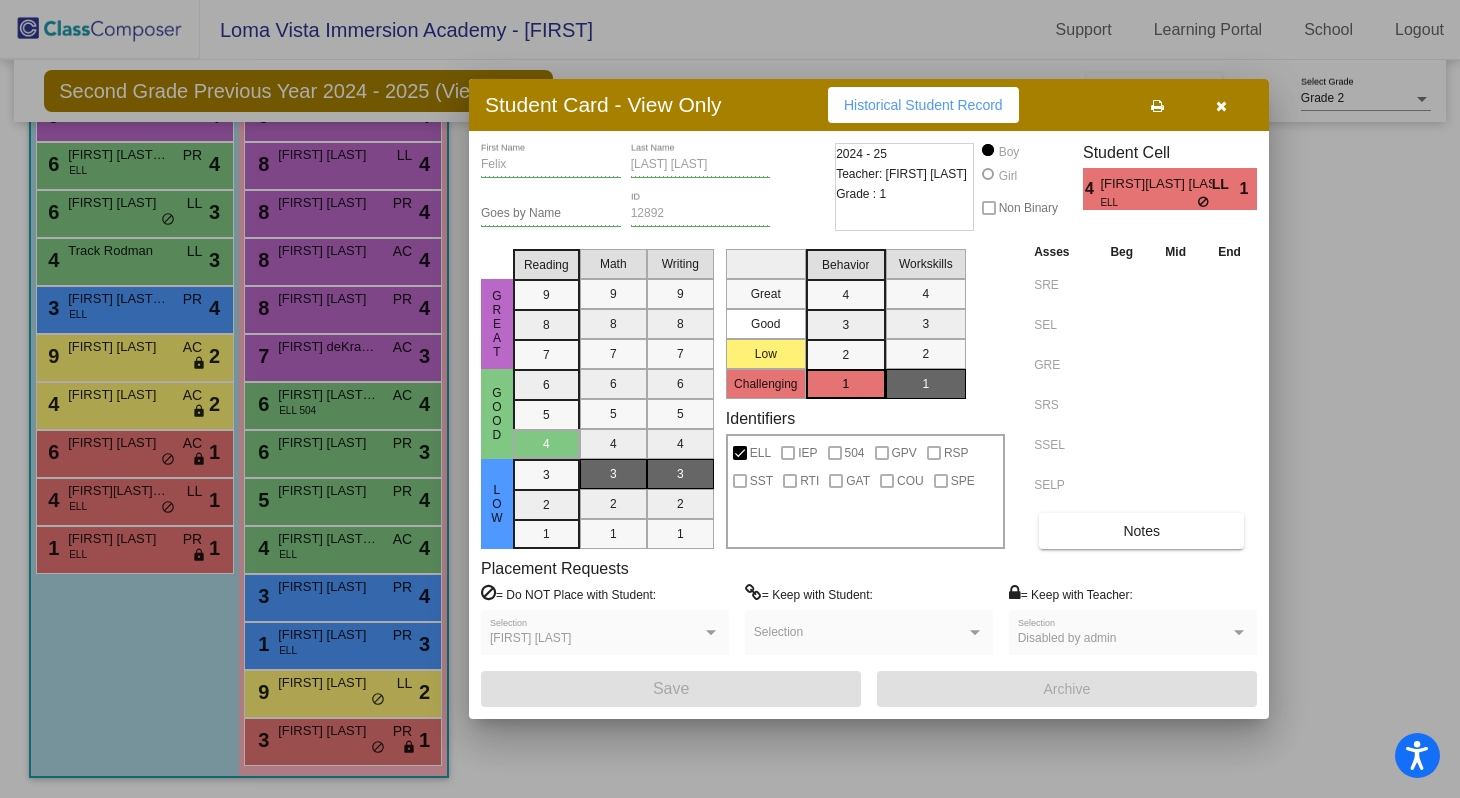 click at bounding box center (1221, 105) 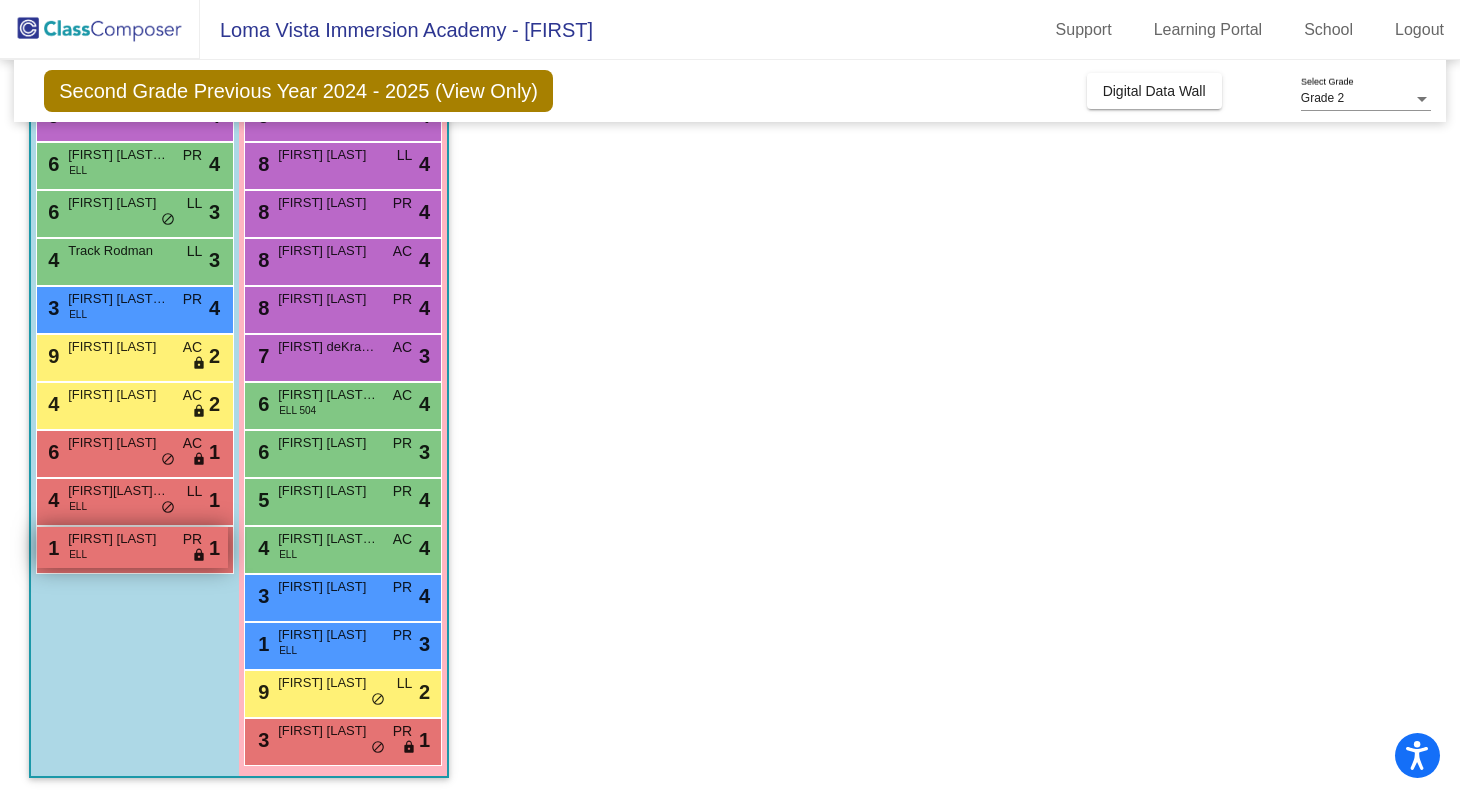 click on "1 [FIRST] [LAST] ELL PR lock do_not_disturb_alt 1" at bounding box center [132, 547] 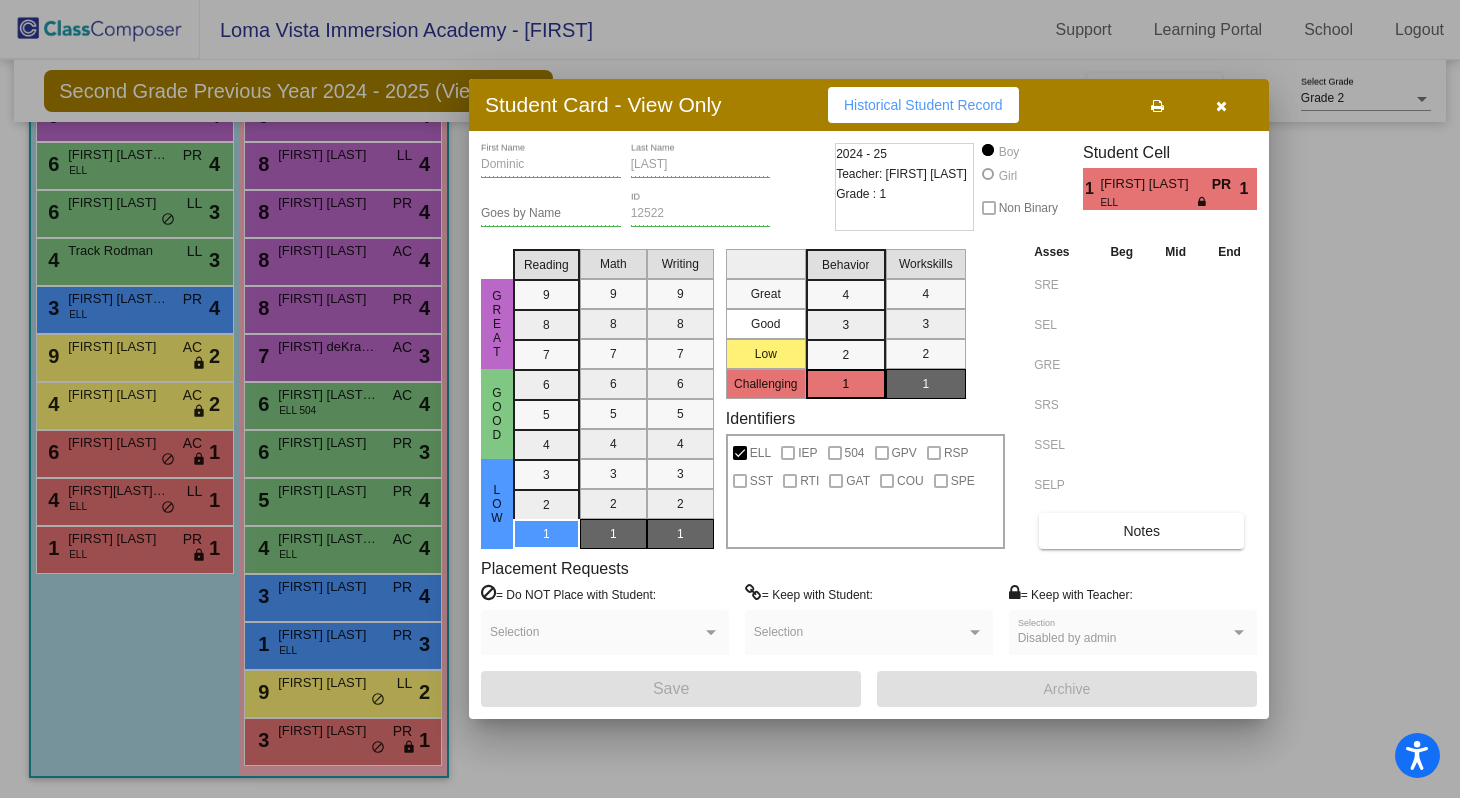 click at bounding box center (1221, 106) 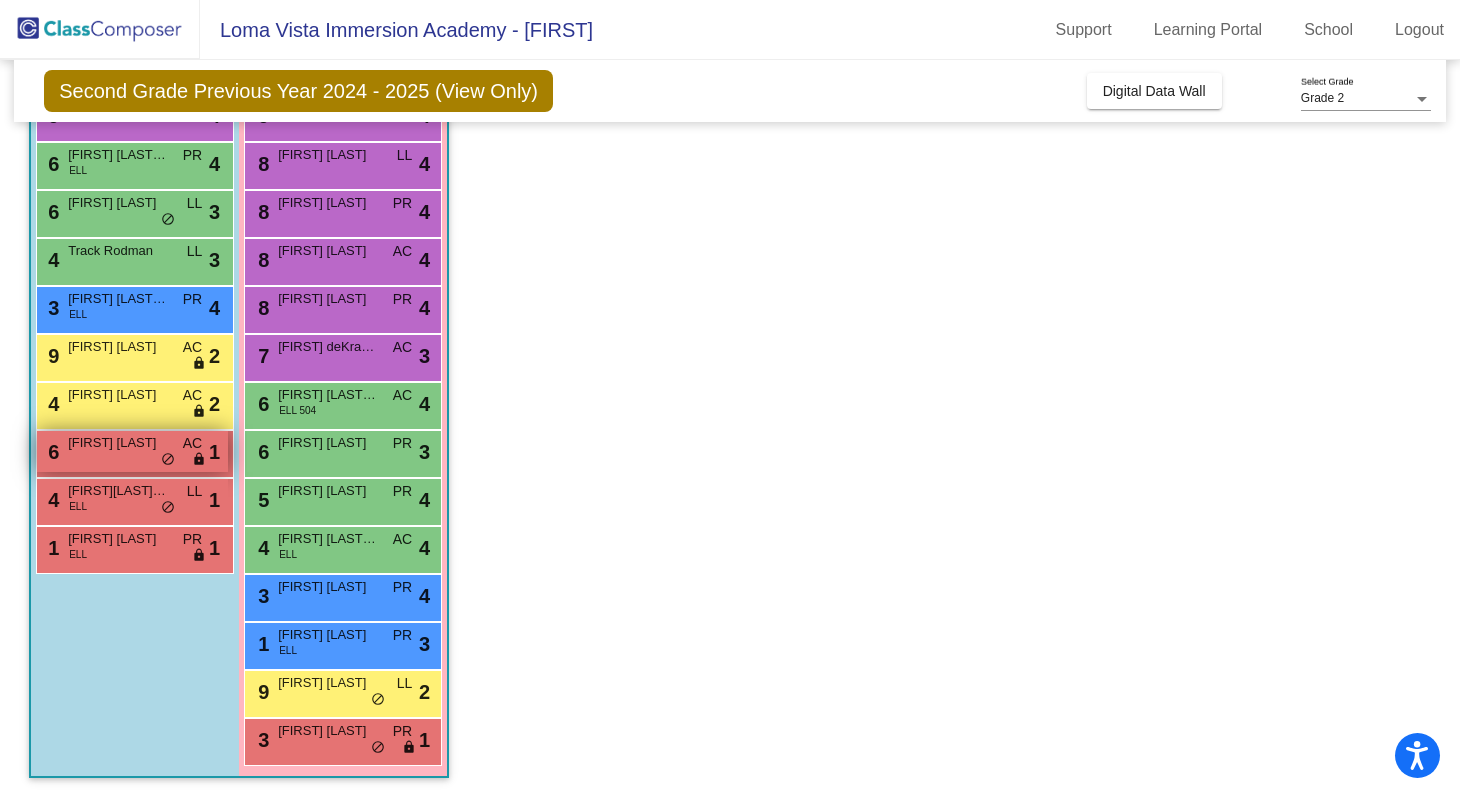 click on "6 [FIRST] [LAST] AC lock do_not_disturb_alt 1" at bounding box center [132, 451] 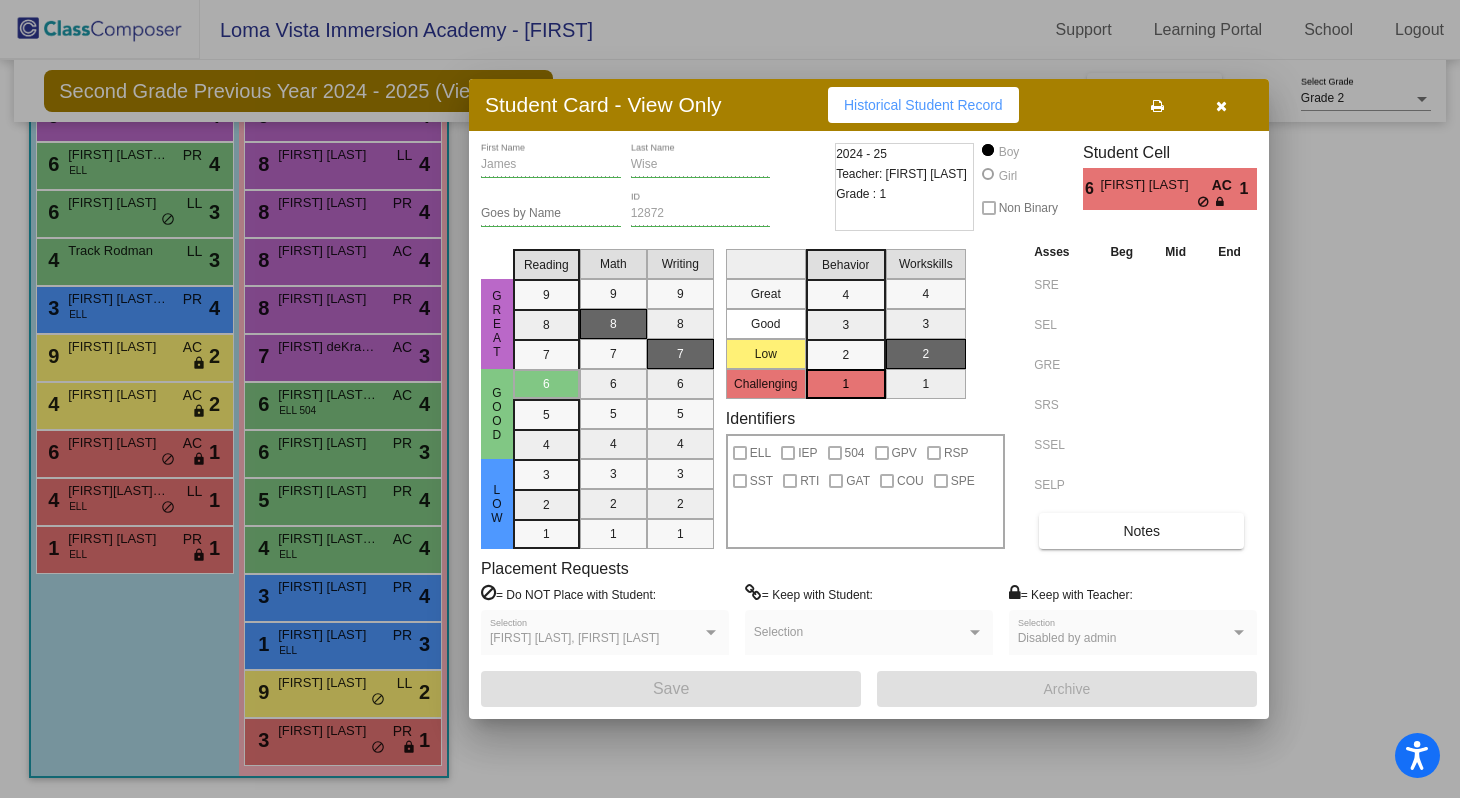 click at bounding box center (1221, 105) 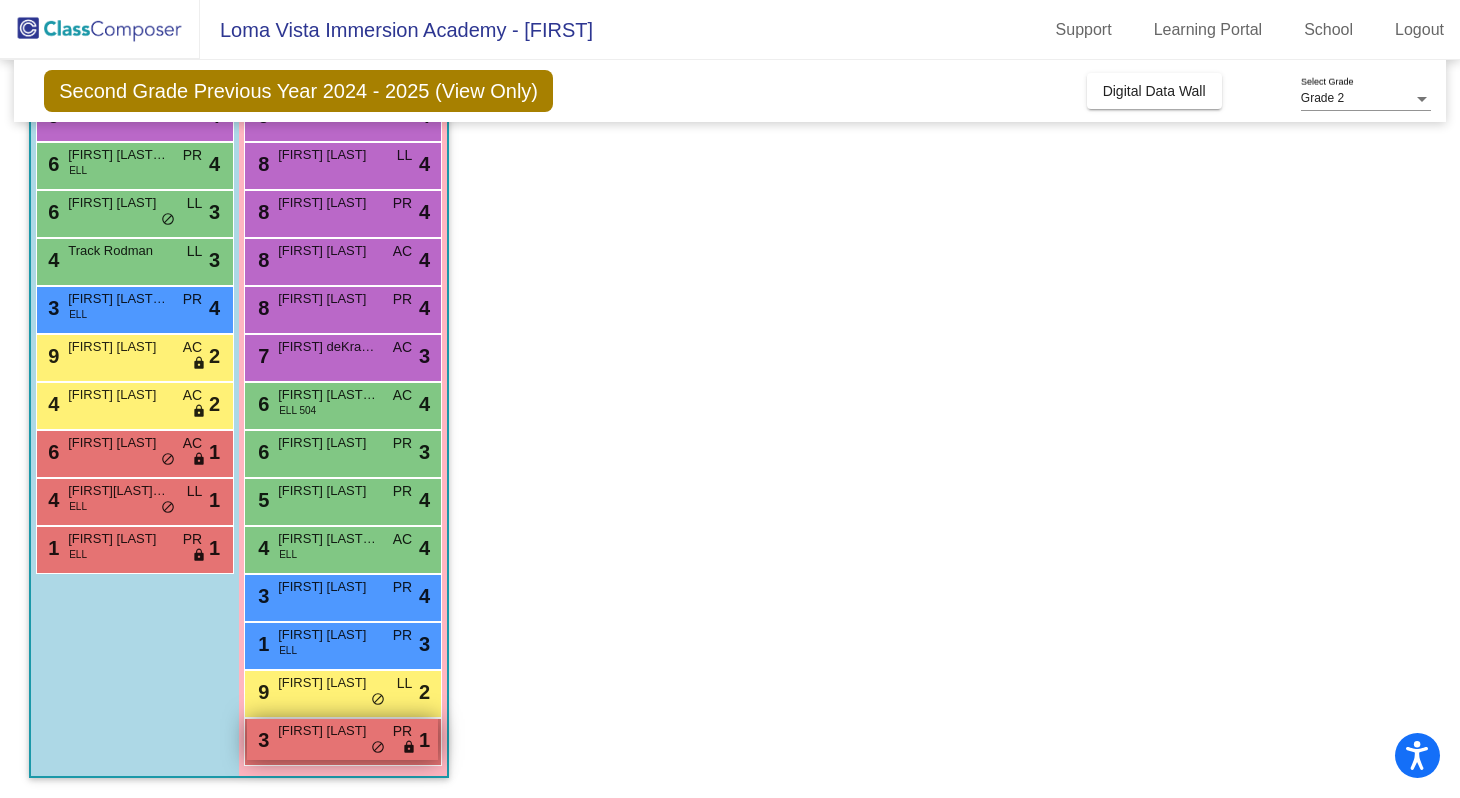 click on "3 [FIRST] [LAST] PR lock do_not_disturb_alt 1" at bounding box center (342, 739) 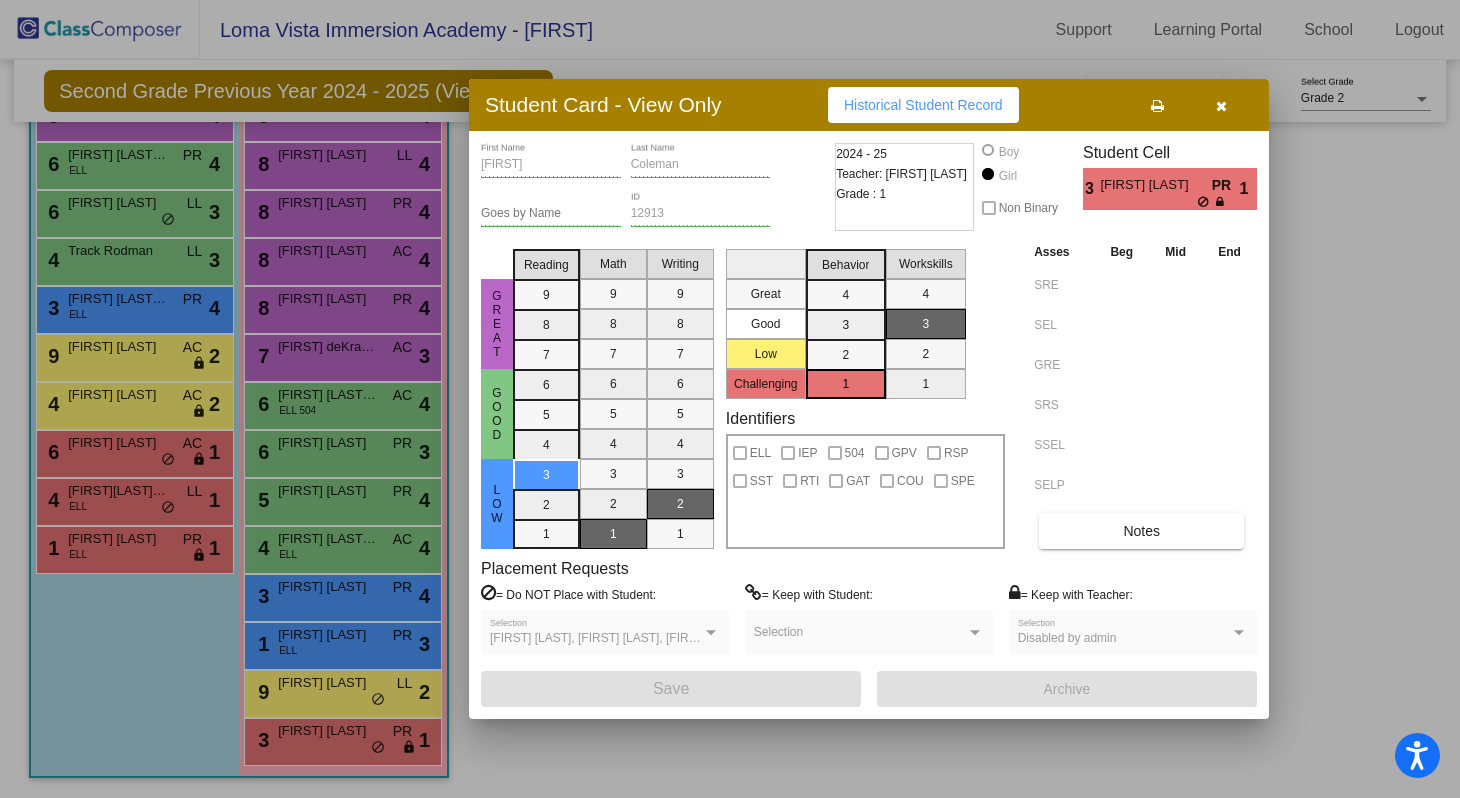 scroll, scrollTop: 0, scrollLeft: 0, axis: both 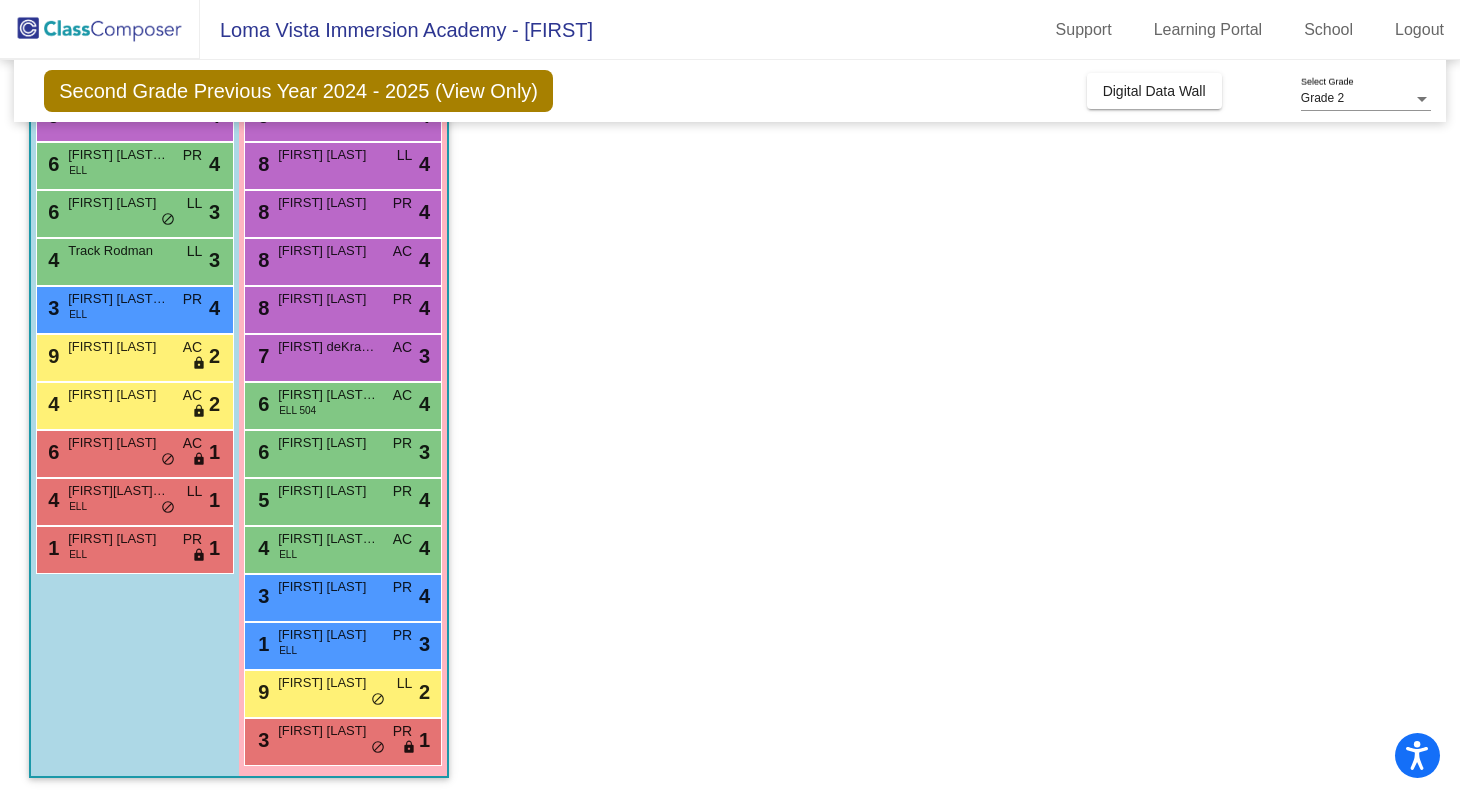 click on "[FIRST] [LAST]" at bounding box center [328, 203] 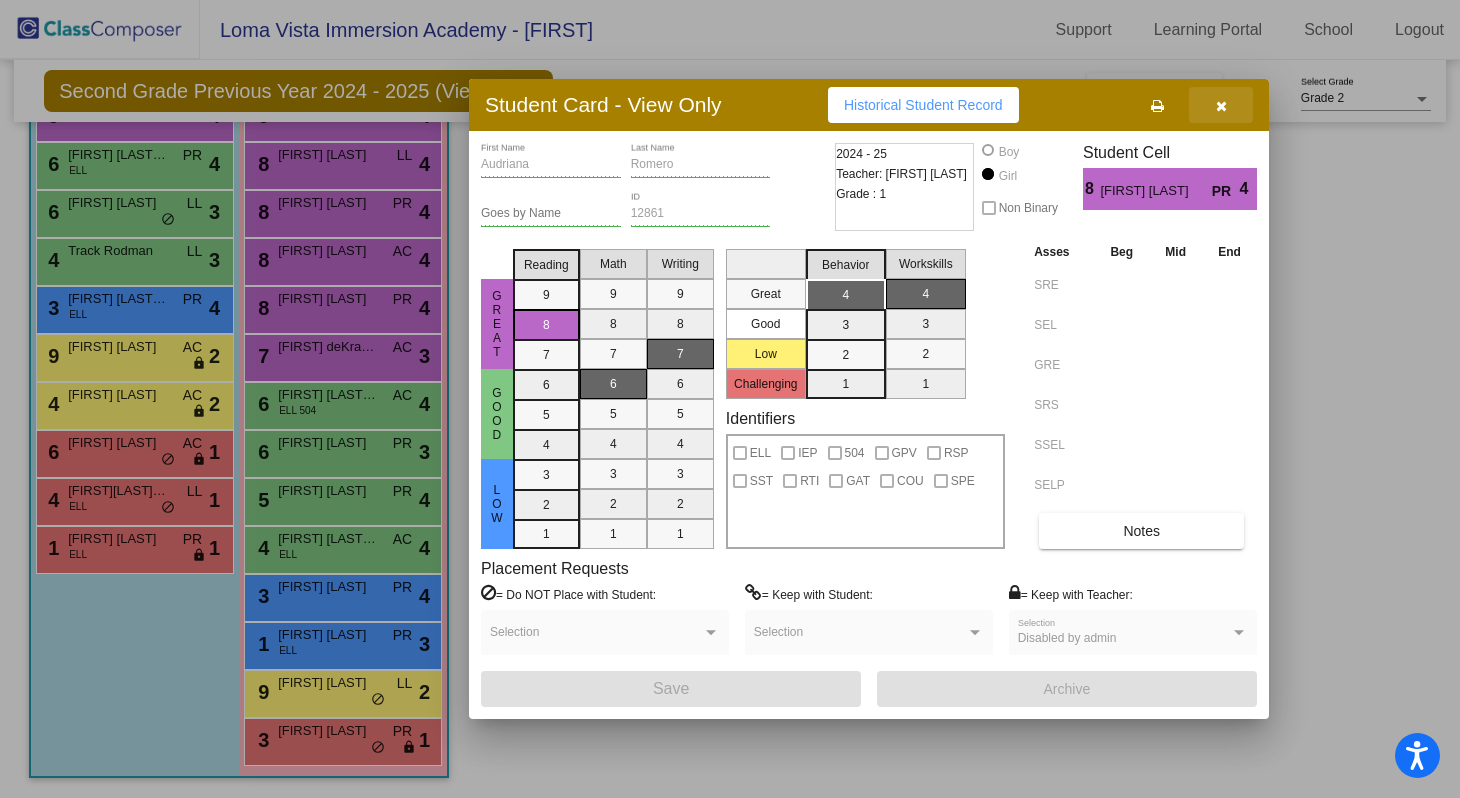 click at bounding box center [1221, 106] 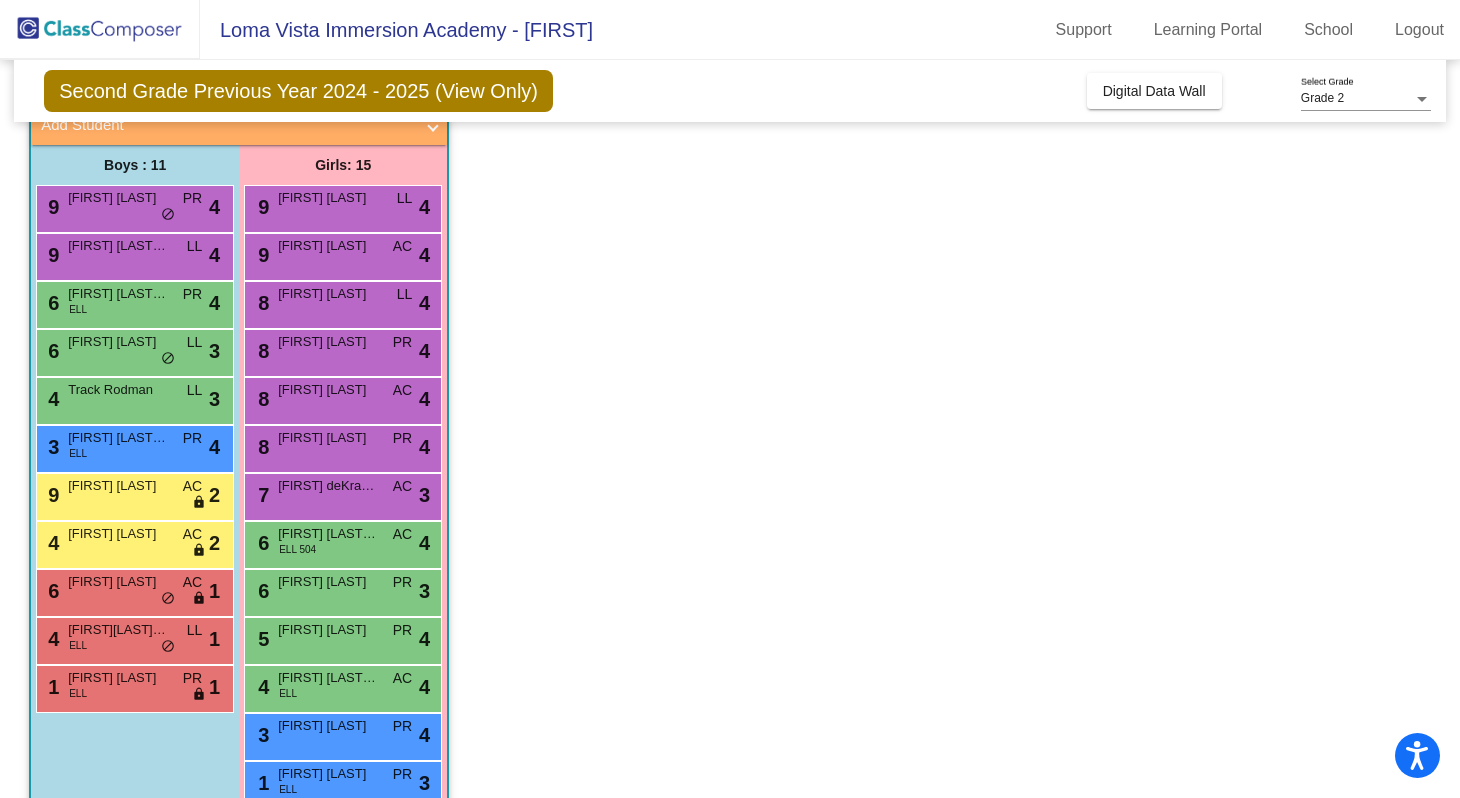 scroll, scrollTop: 274, scrollLeft: 0, axis: vertical 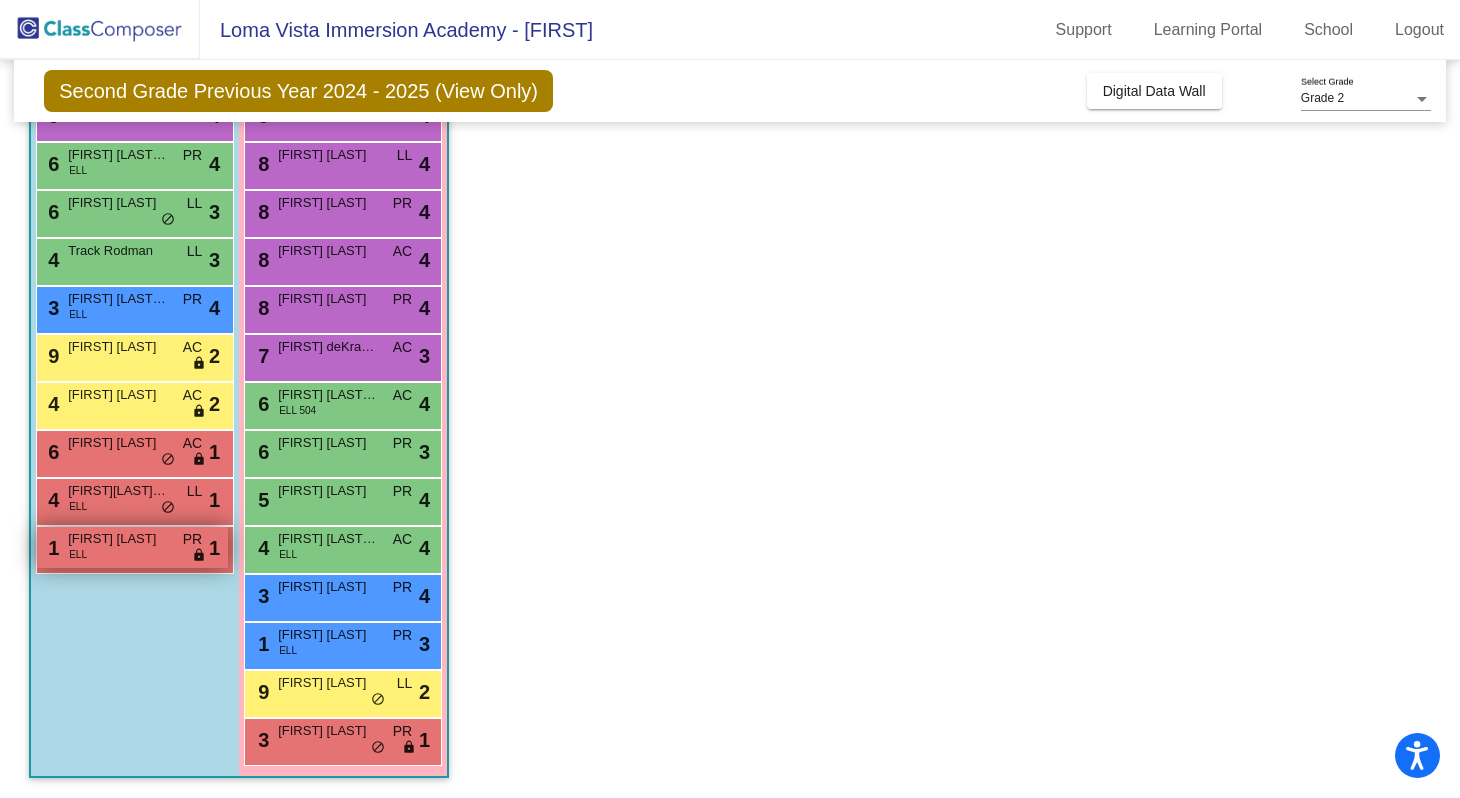 click on "PR" at bounding box center (192, 539) 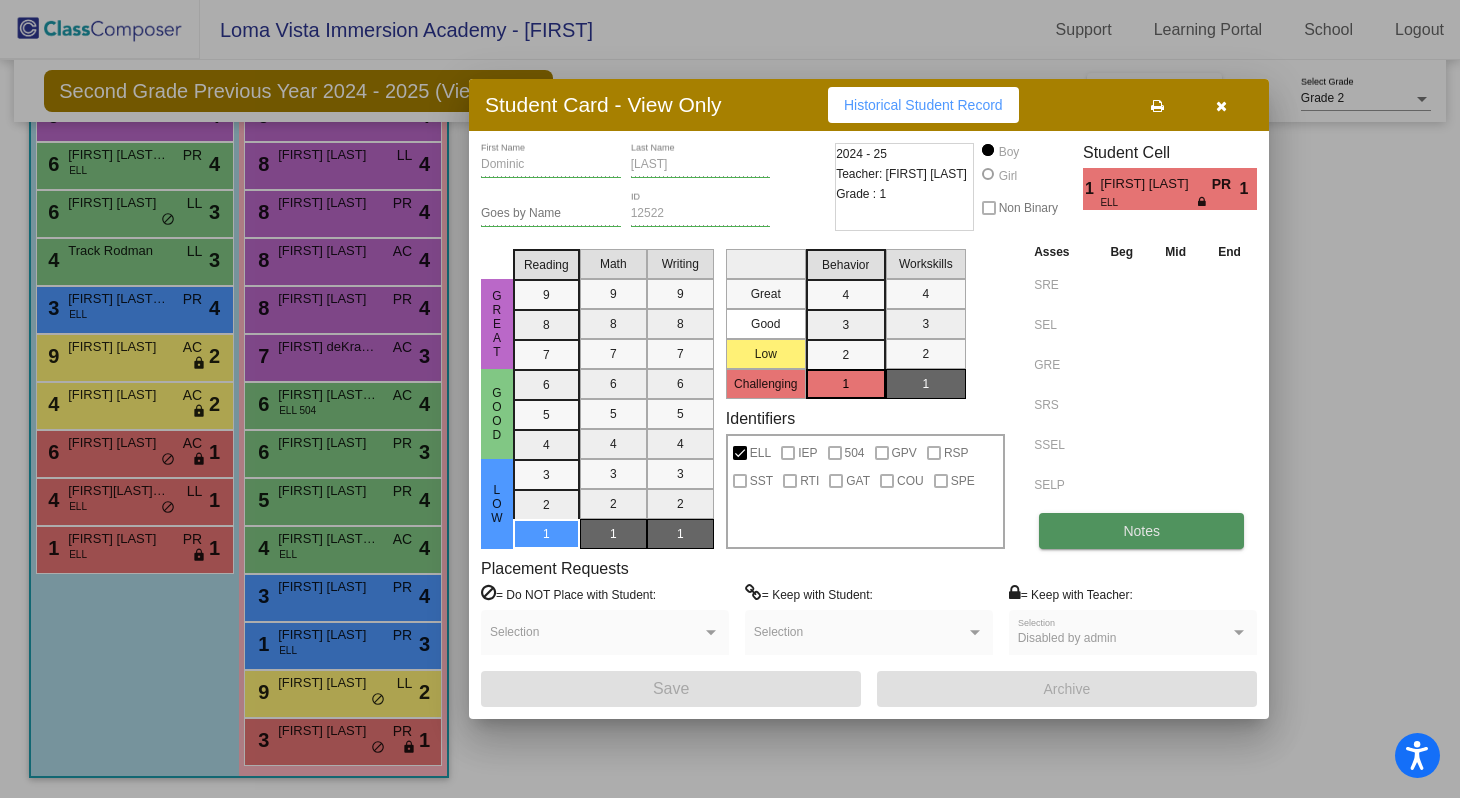 click on "Notes" at bounding box center (1141, 531) 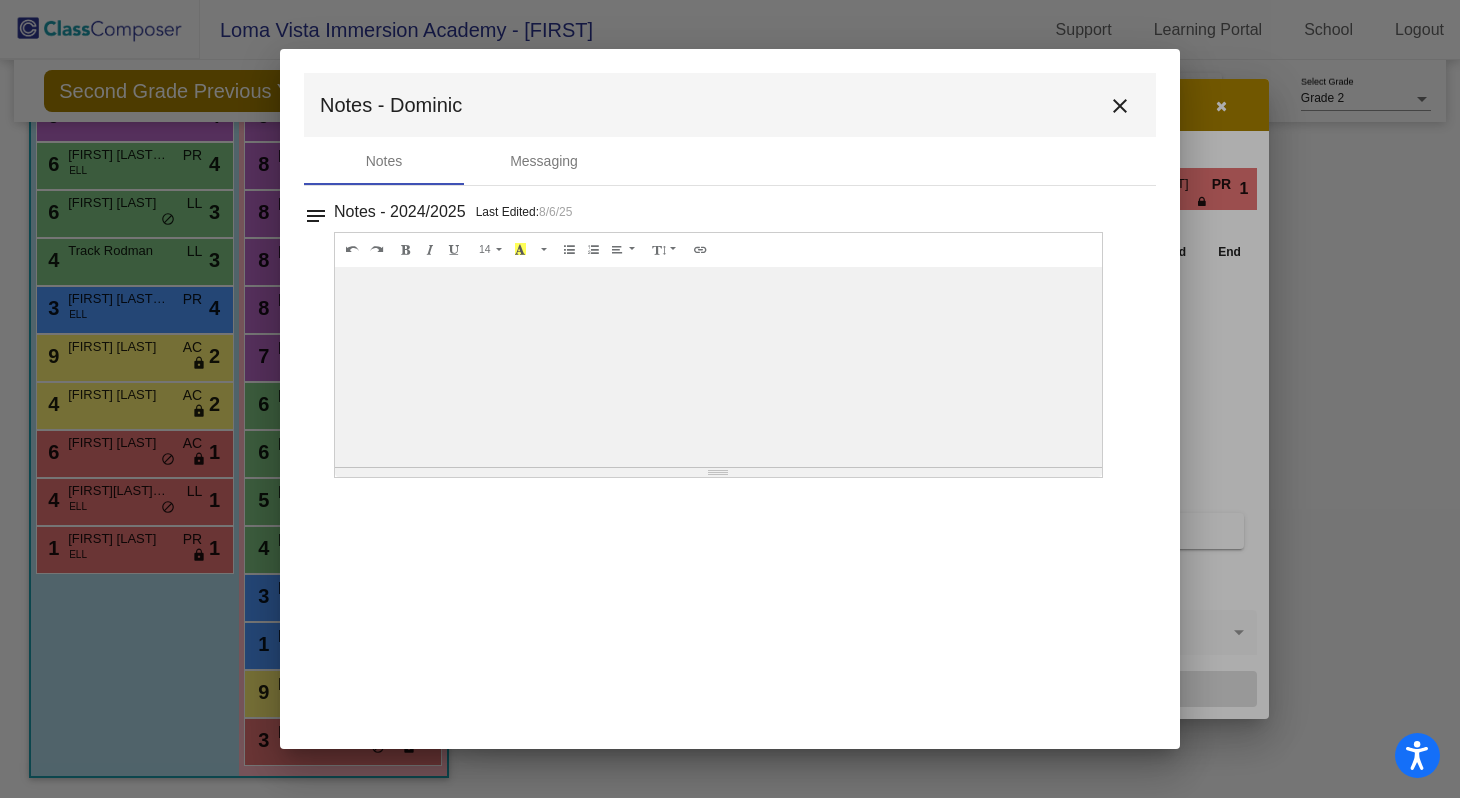 scroll, scrollTop: 0, scrollLeft: 0, axis: both 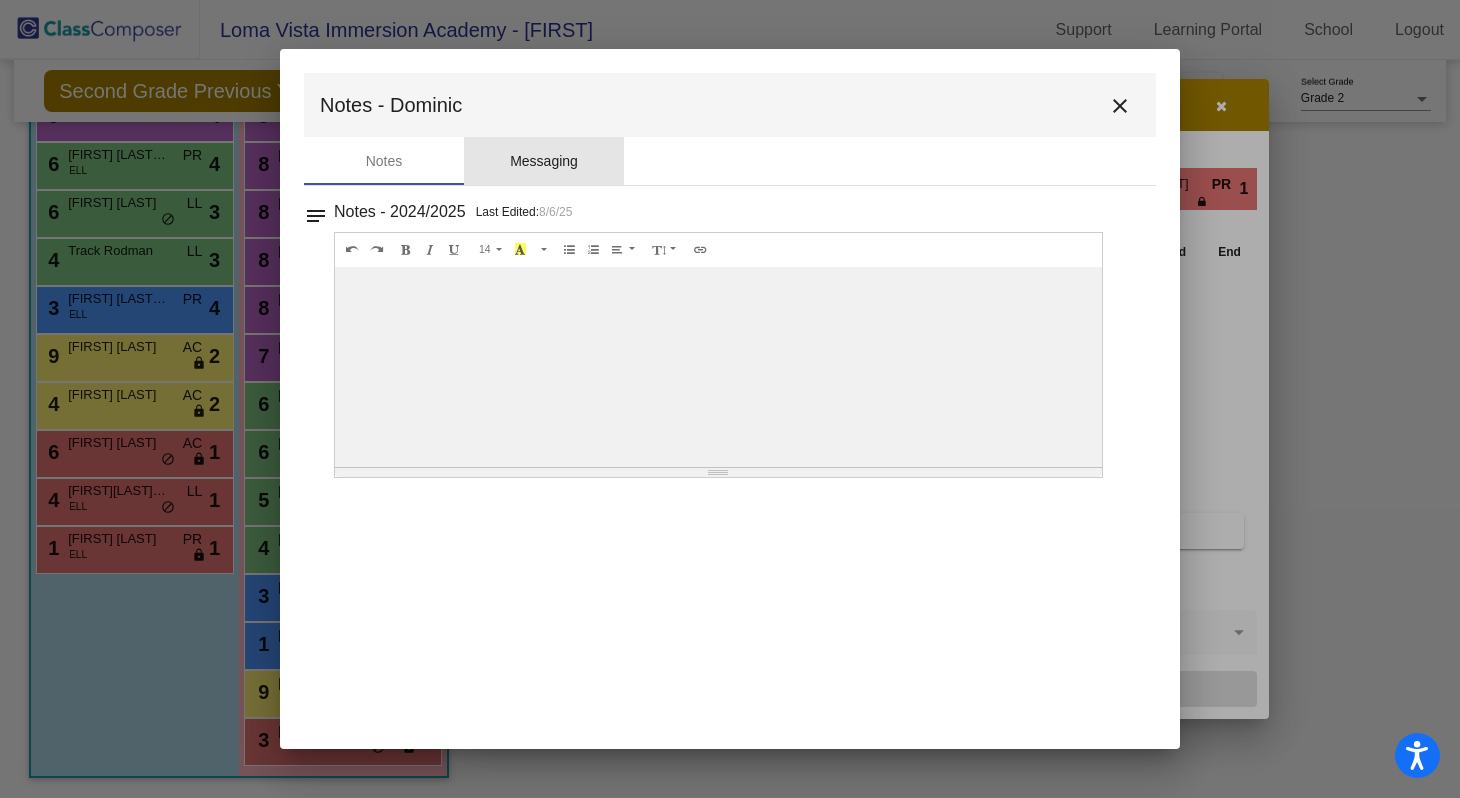 click on "Messaging" at bounding box center (544, 161) 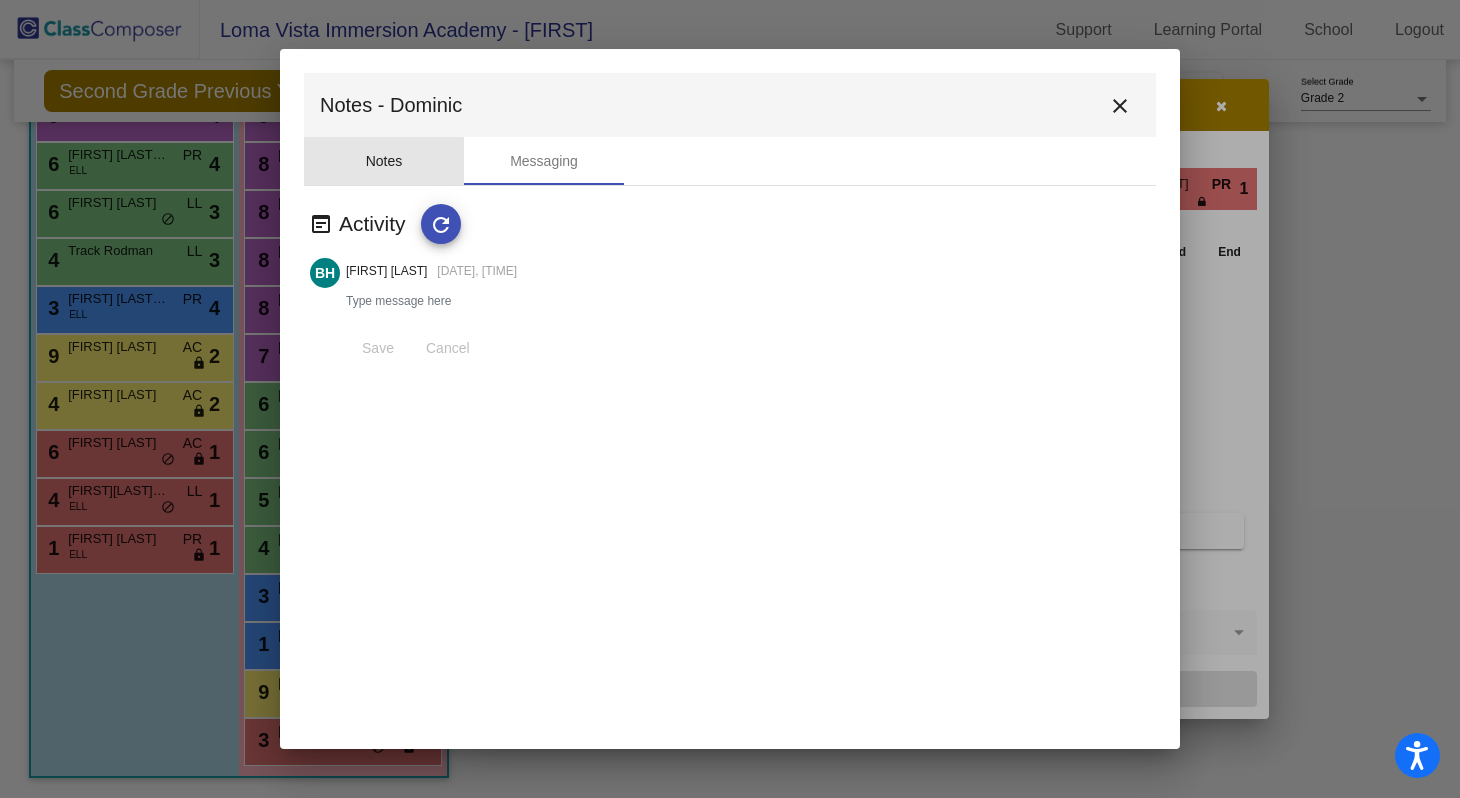 click on "Notes" at bounding box center (384, 161) 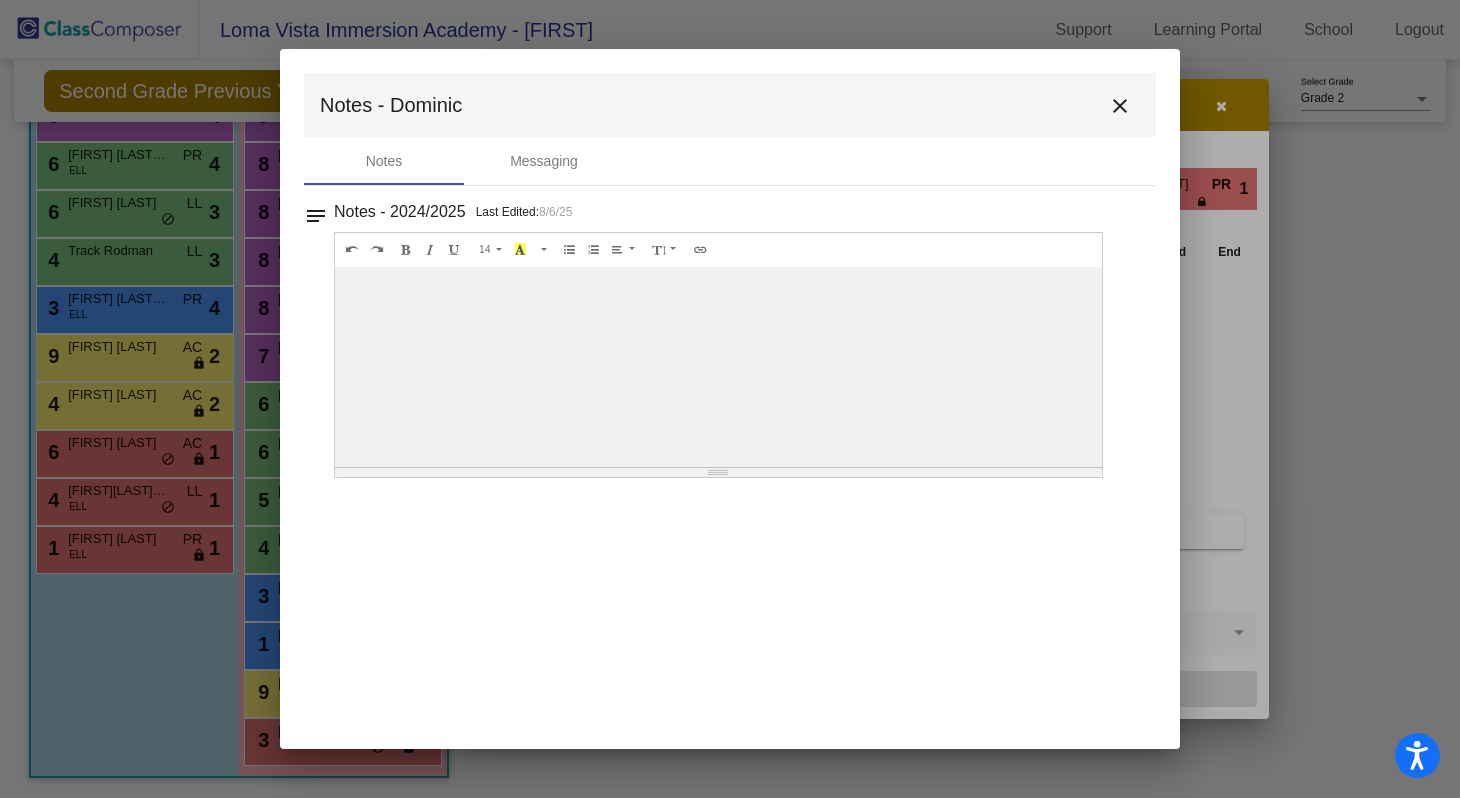 click on "close" at bounding box center (1120, 106) 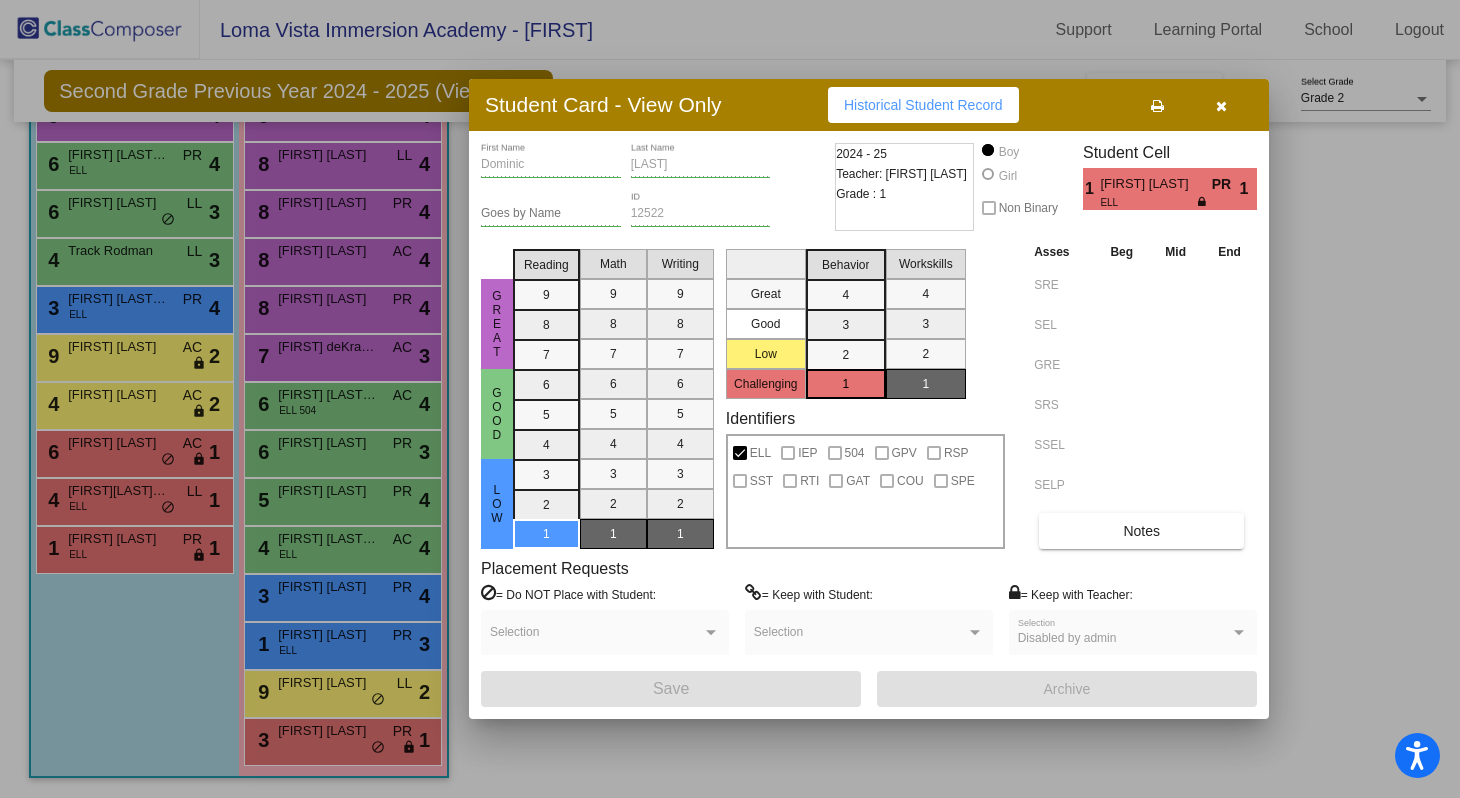 click at bounding box center (730, 399) 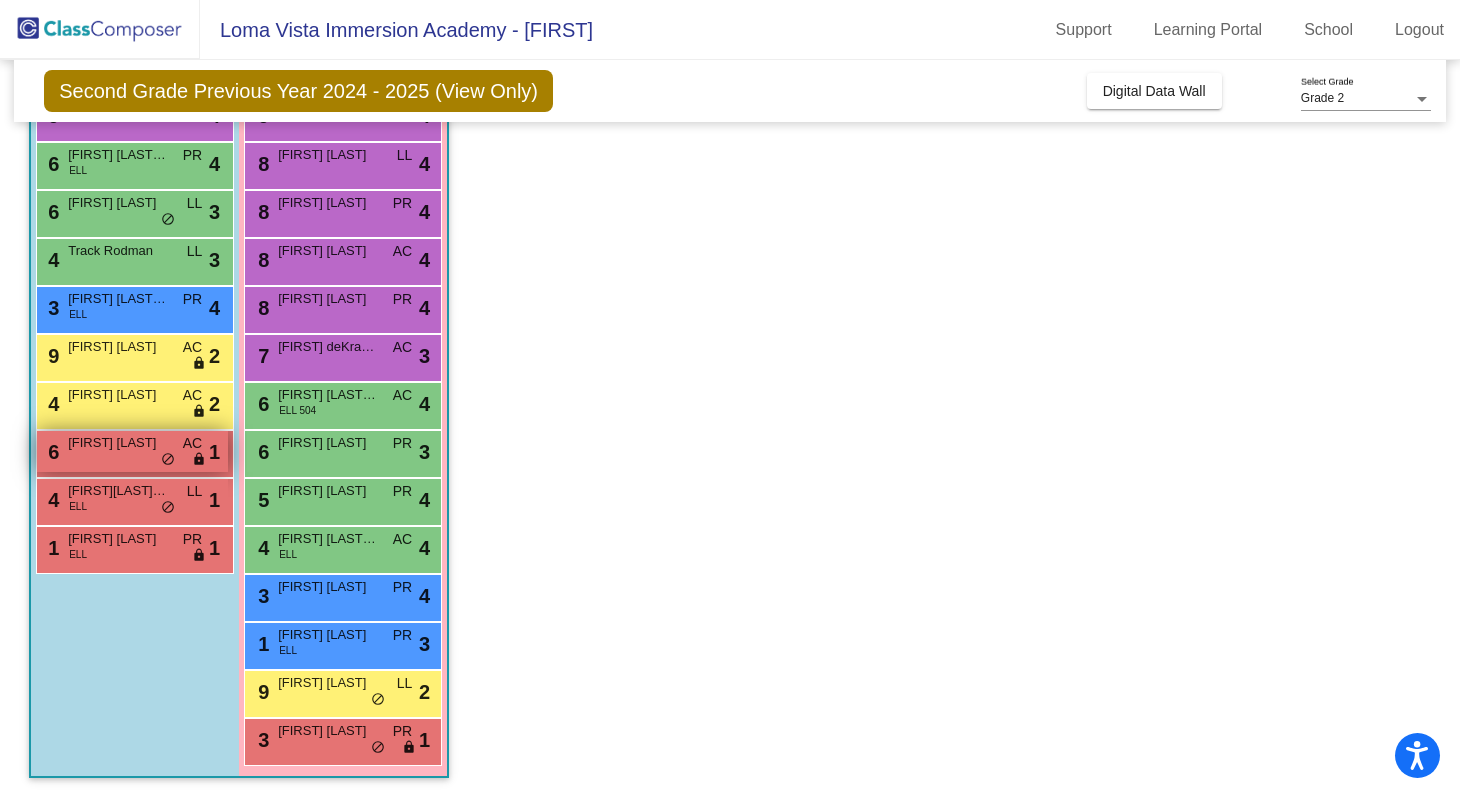 click on "6 [FIRST] [LAST] AC lock do_not_disturb_alt 1" at bounding box center [132, 451] 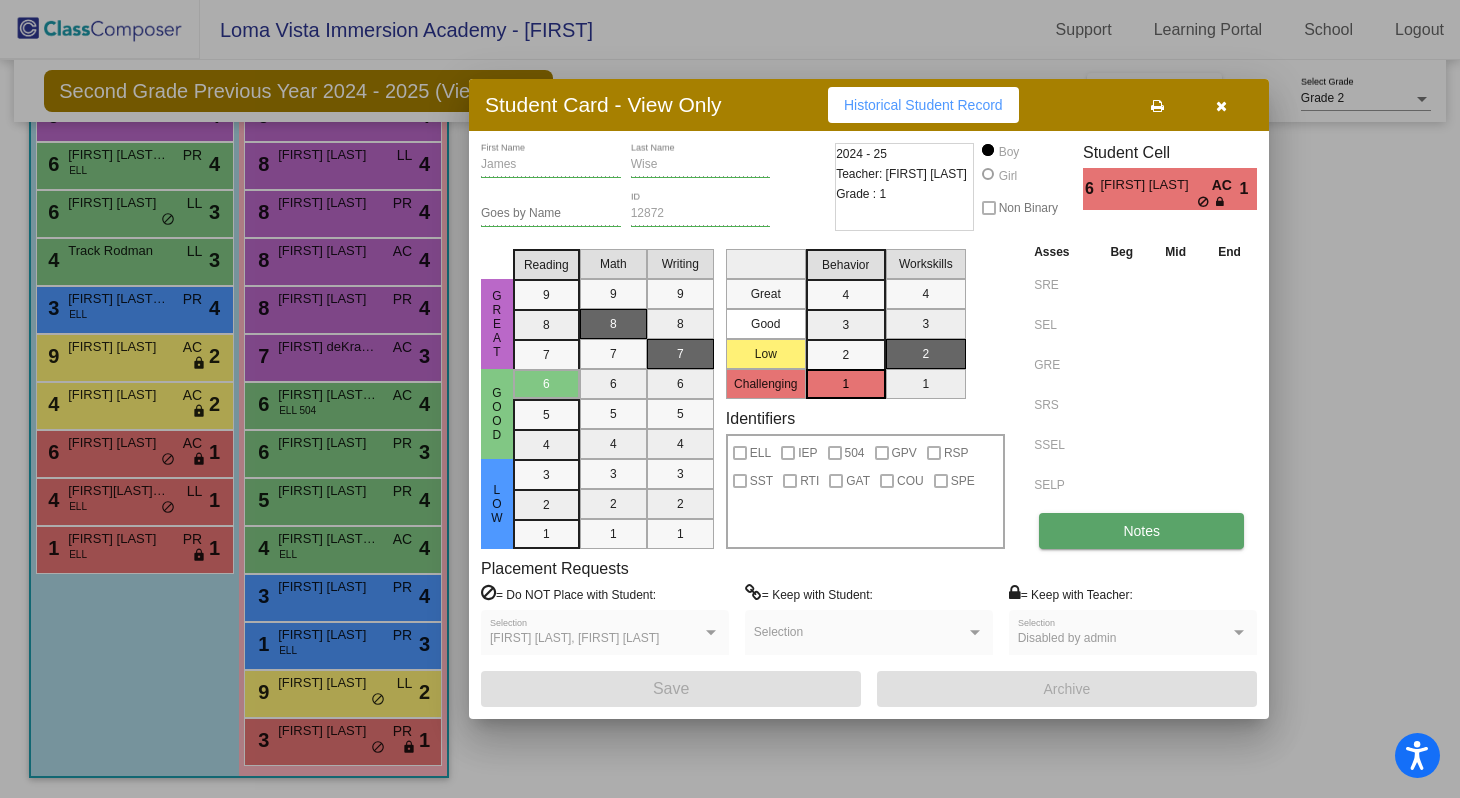 click on "Notes" at bounding box center (1141, 531) 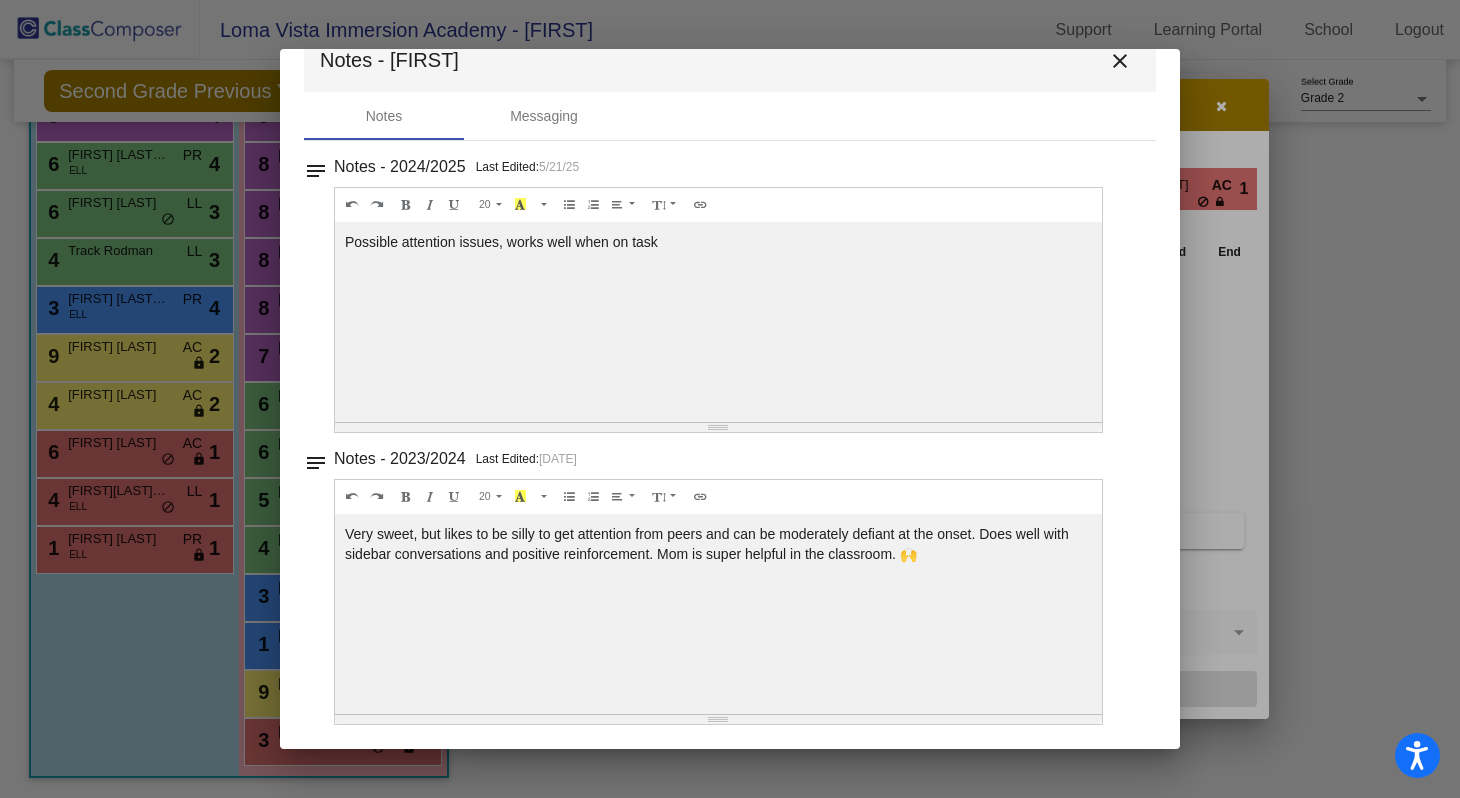 scroll, scrollTop: 46, scrollLeft: 0, axis: vertical 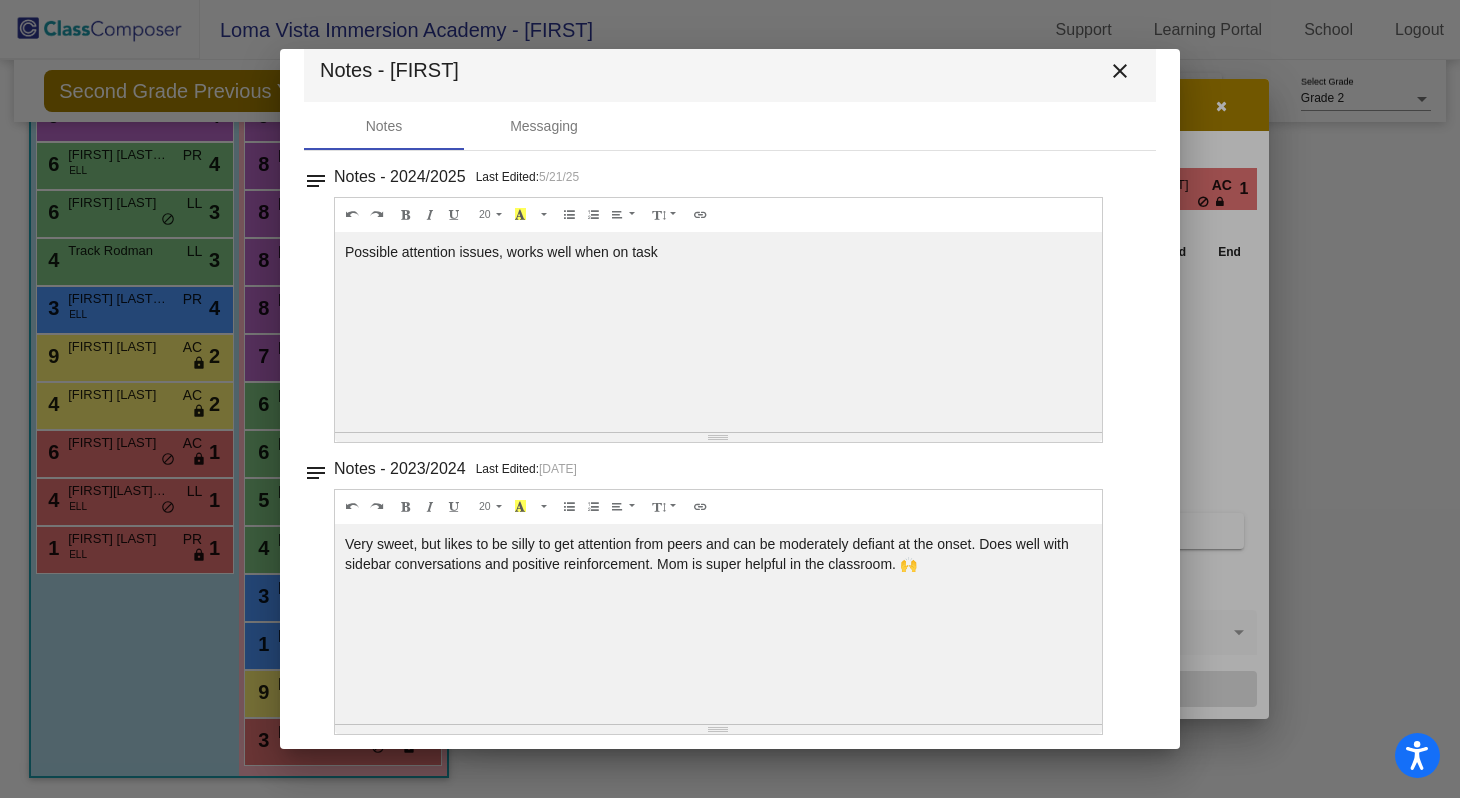 click on "close" at bounding box center (1120, 71) 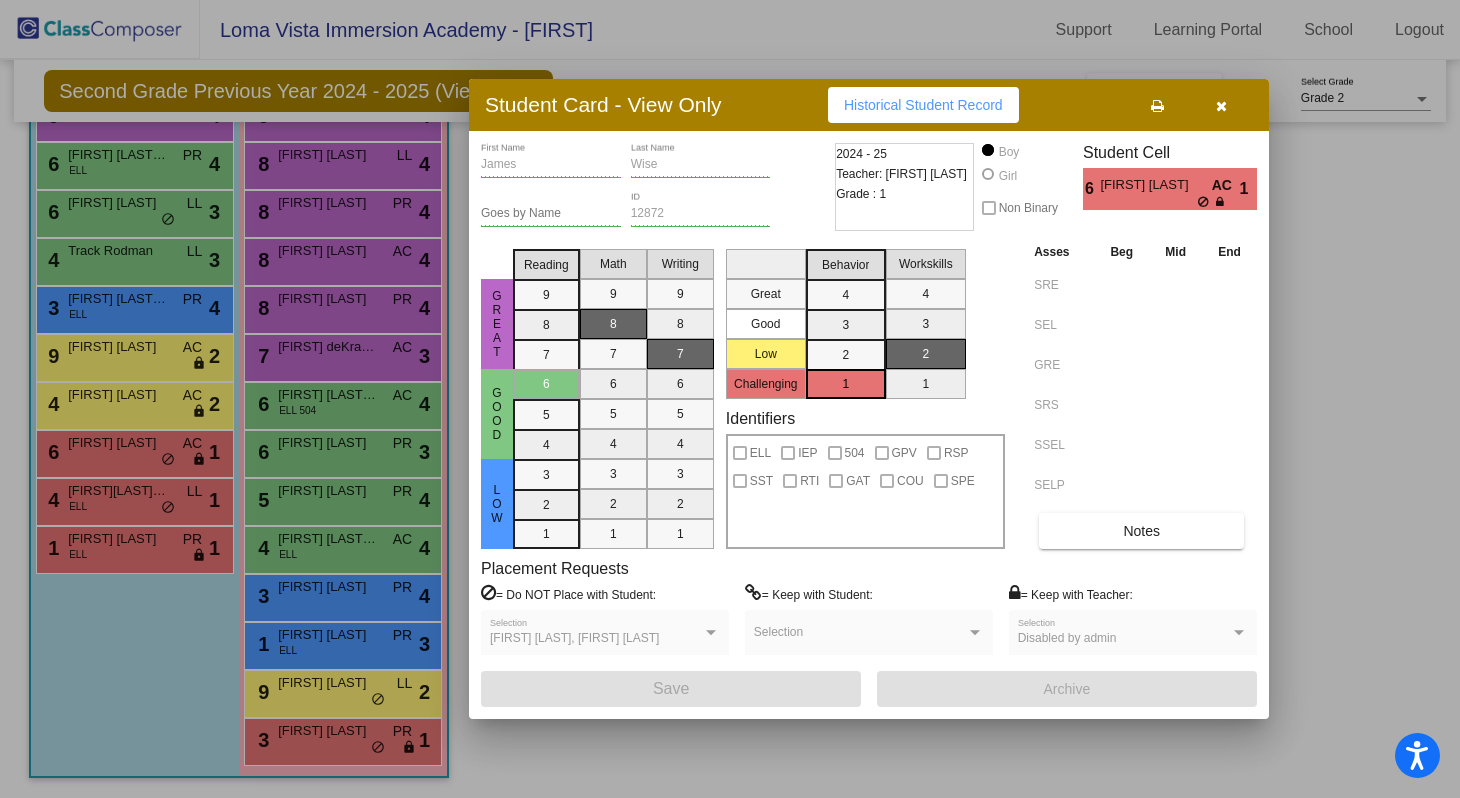 click at bounding box center [730, 399] 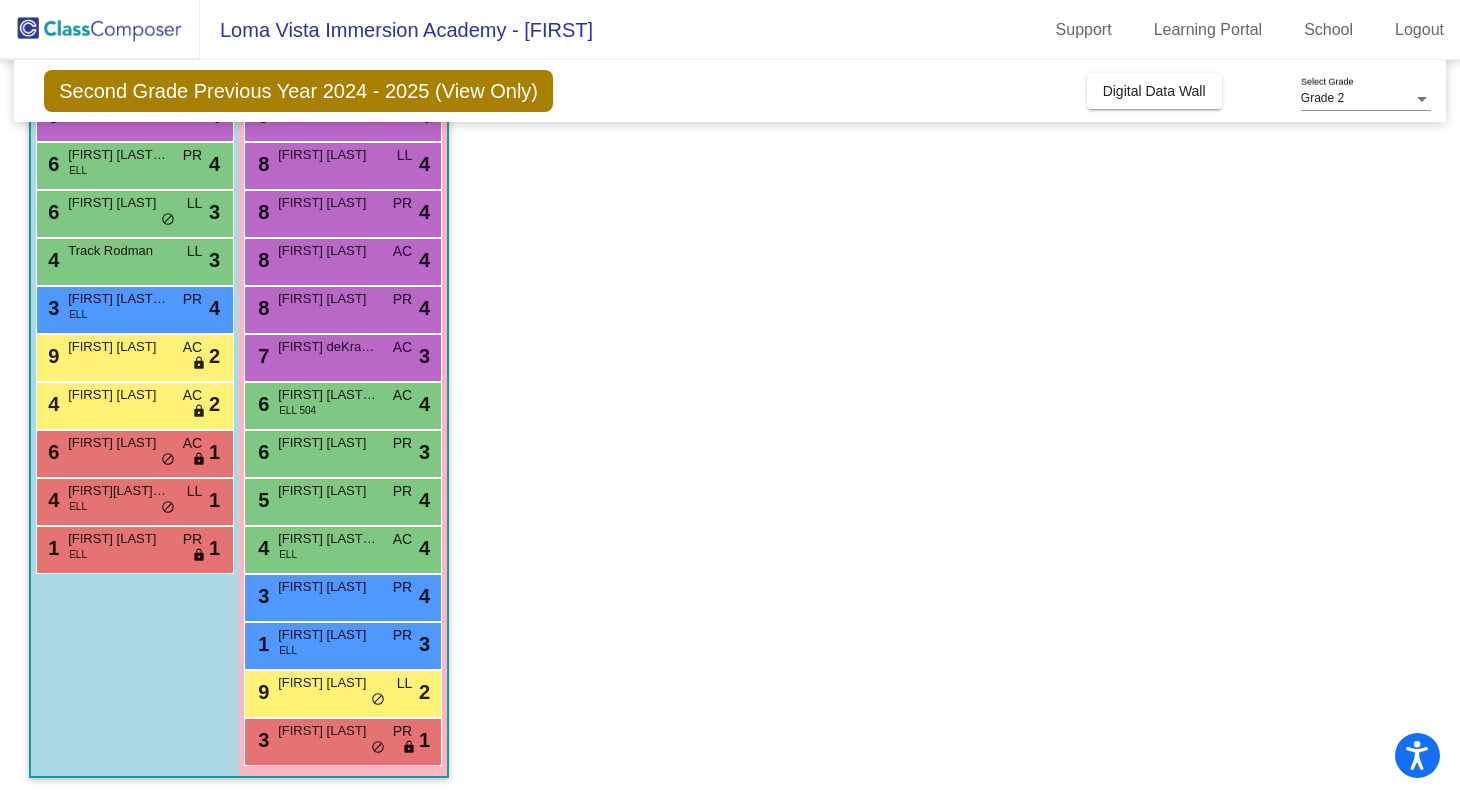 click on "4 [FIRST][LAST] ELL LL lock do_not_disturb_alt 1" at bounding box center [132, 499] 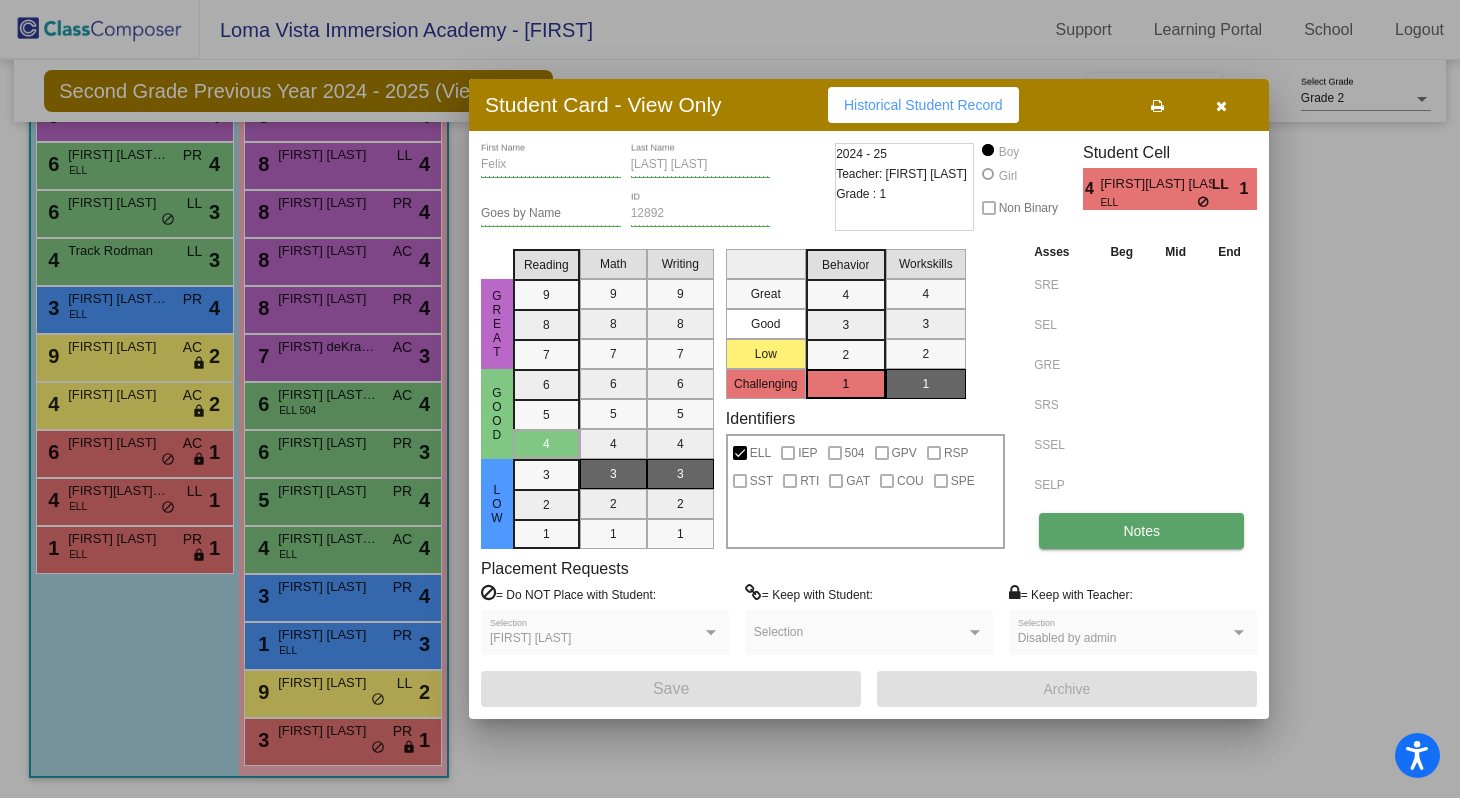 click on "Notes" at bounding box center [1141, 531] 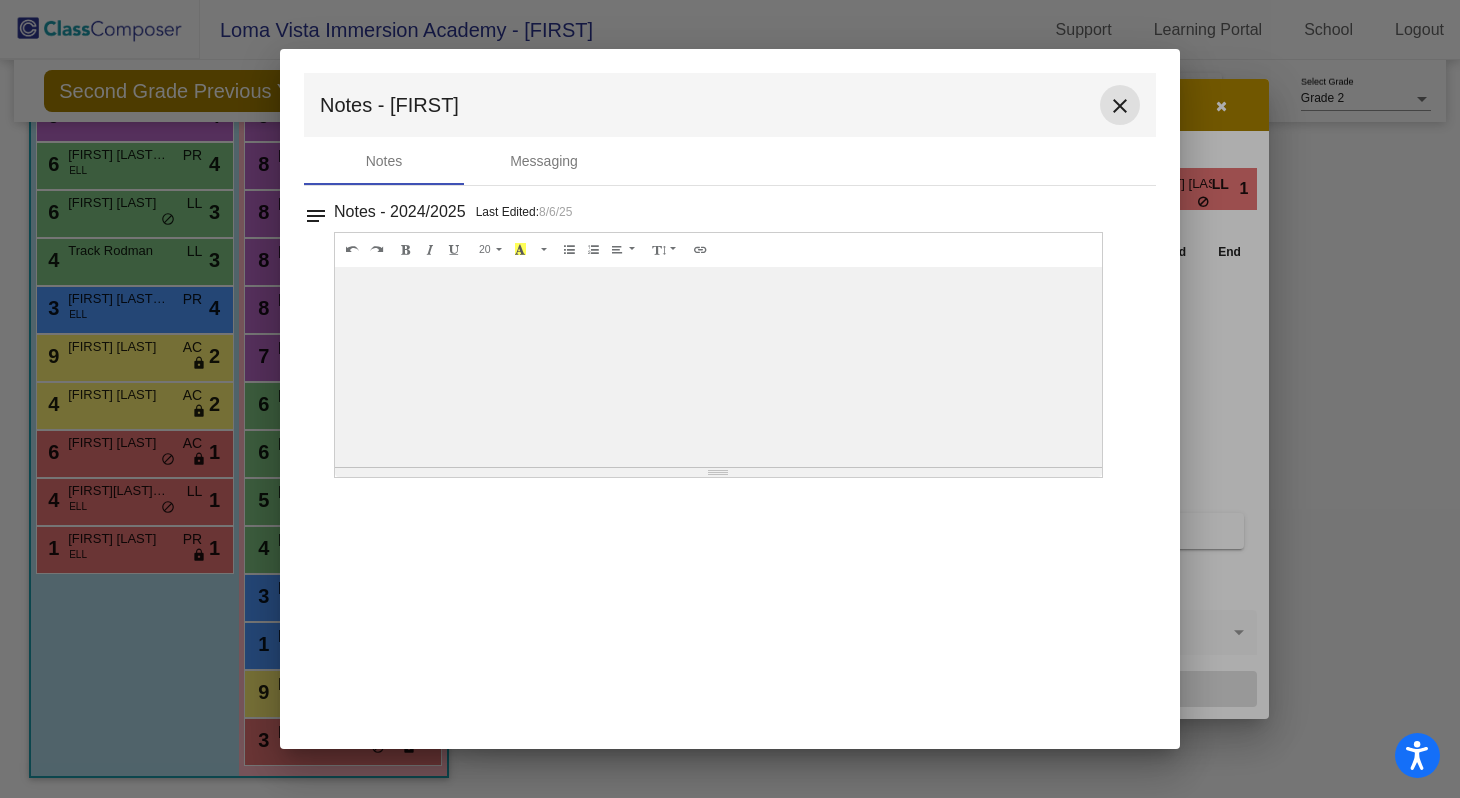 click on "close" at bounding box center [1120, 106] 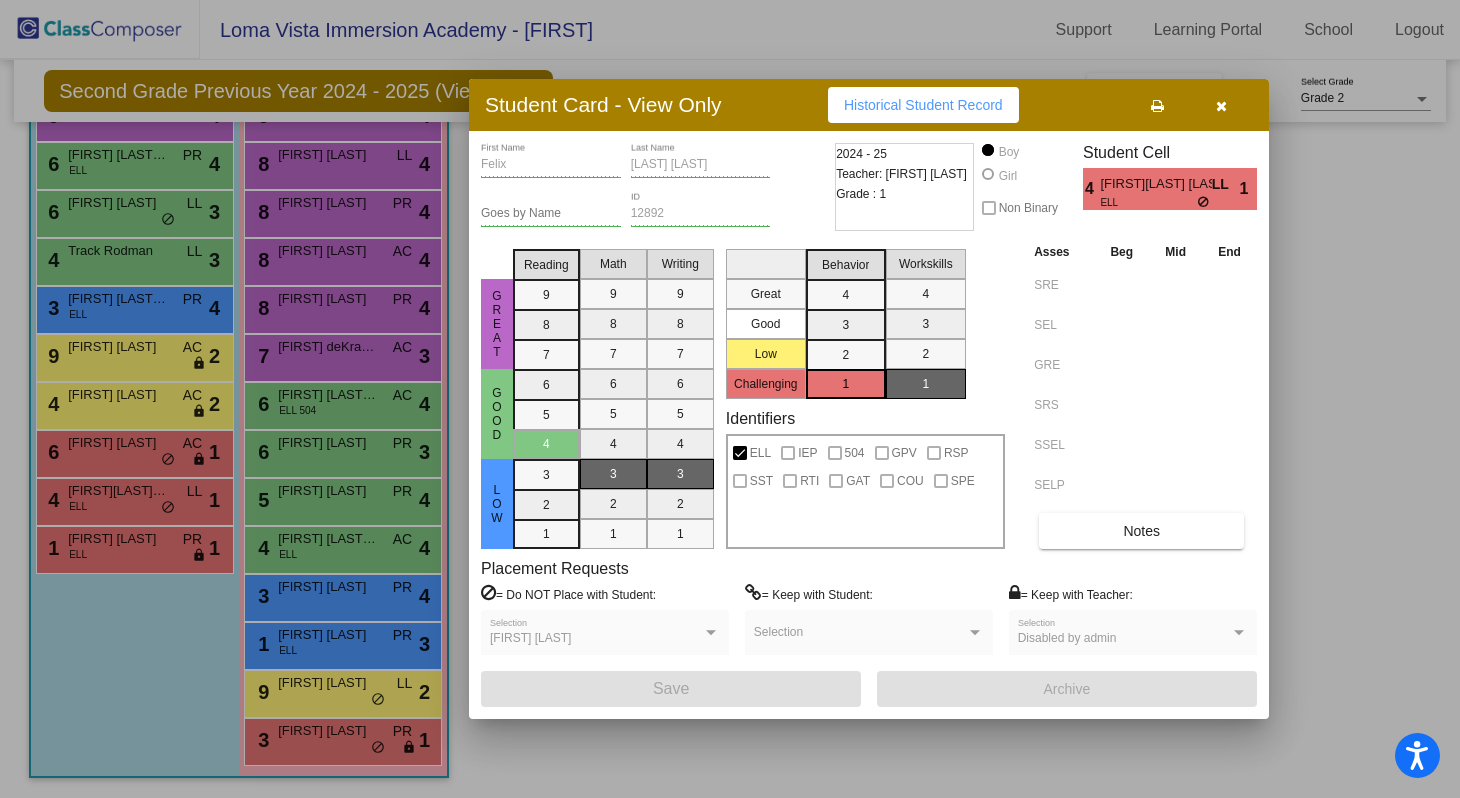 click at bounding box center [730, 399] 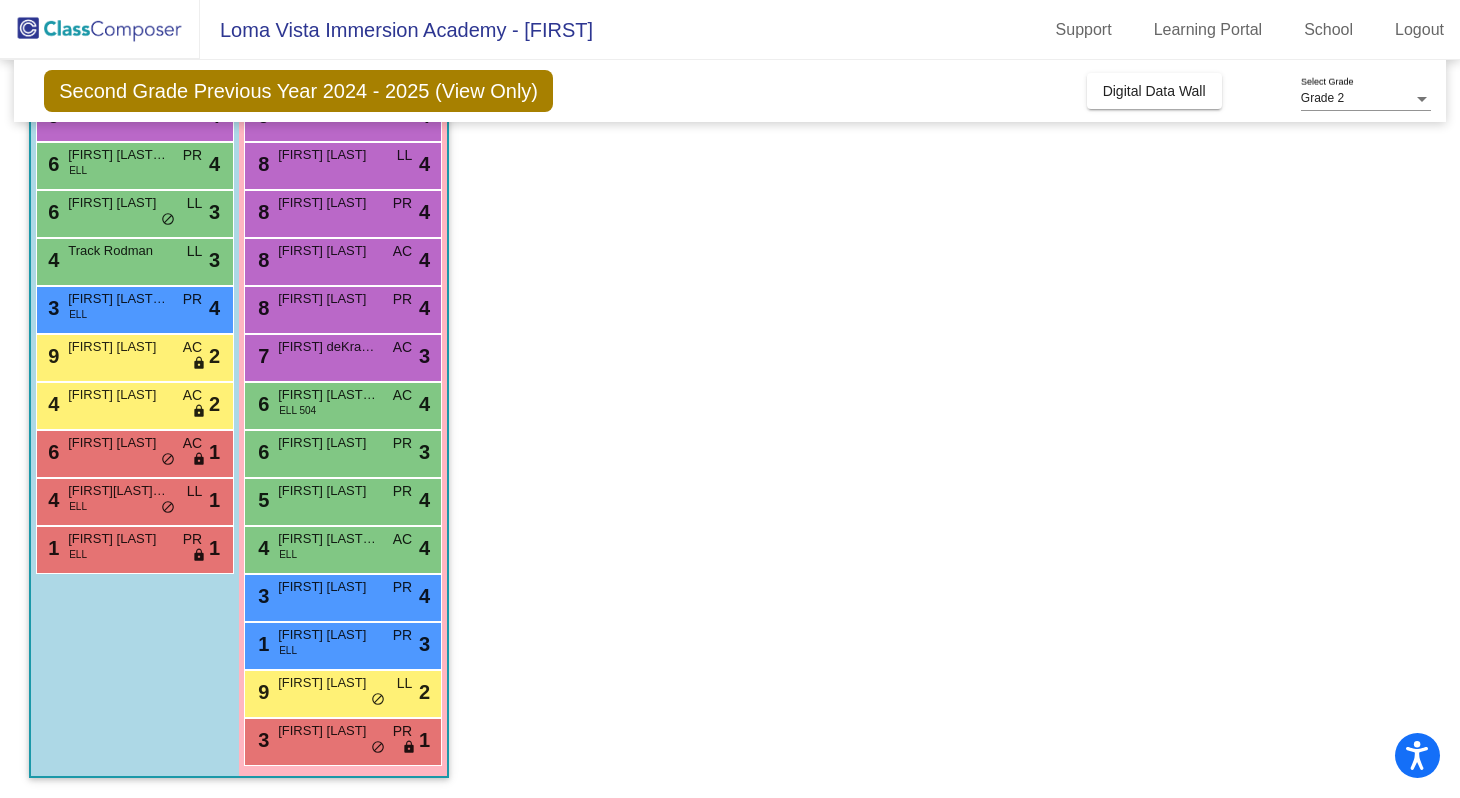 click on "3 [FIRST] [LAST] PR lock do_not_disturb_alt 1" at bounding box center [342, 739] 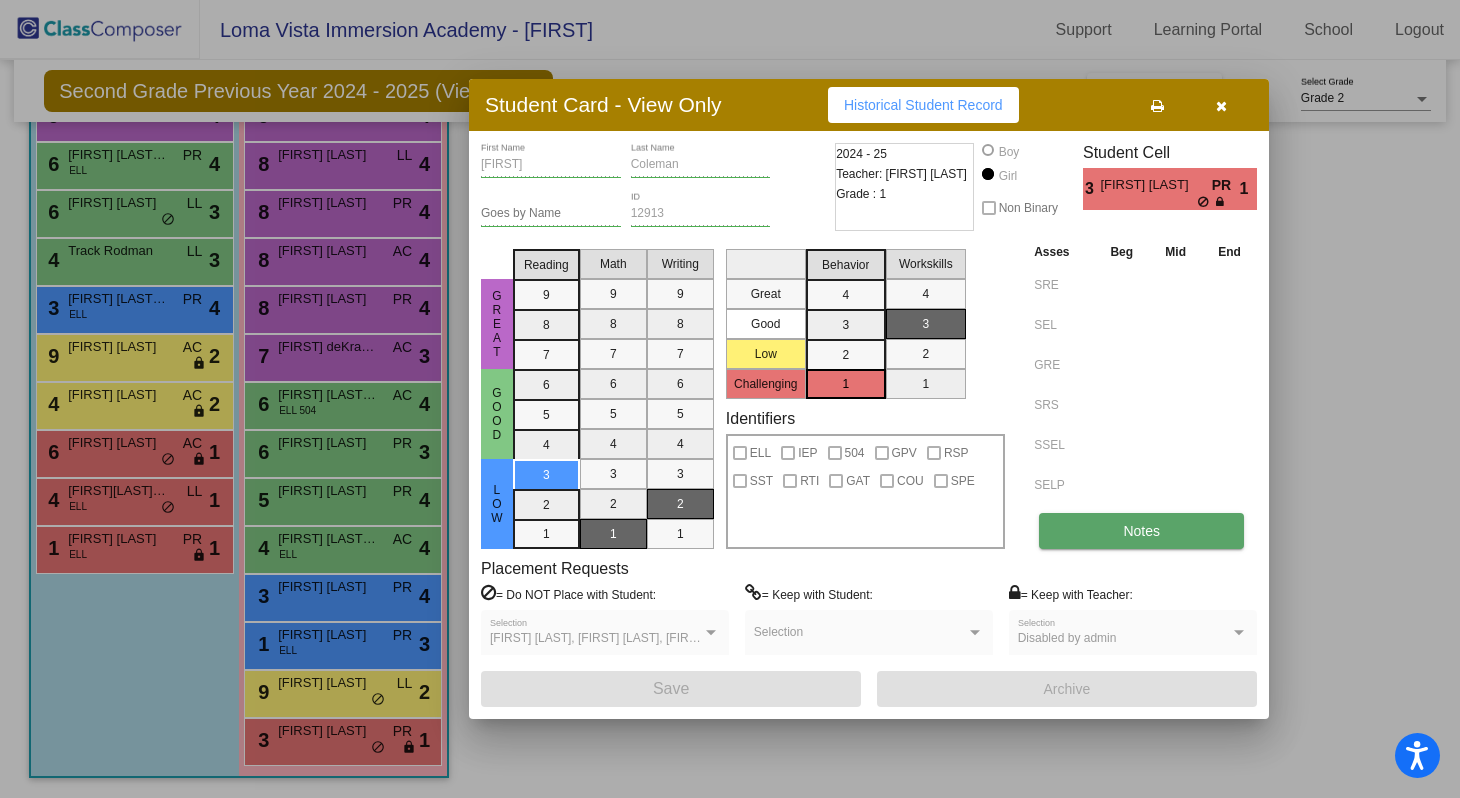 click on "Notes" at bounding box center (1141, 531) 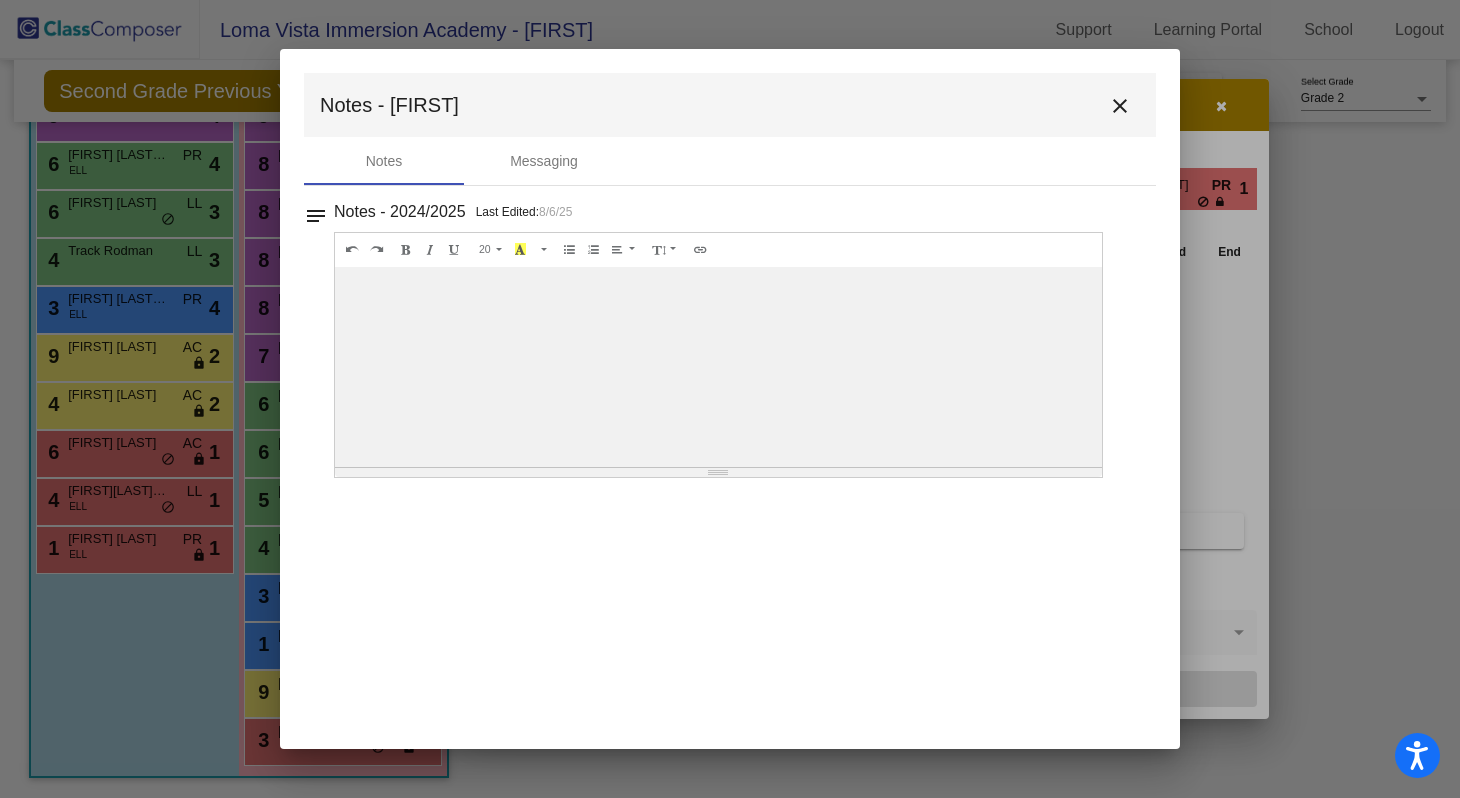 click on "close" at bounding box center (1120, 106) 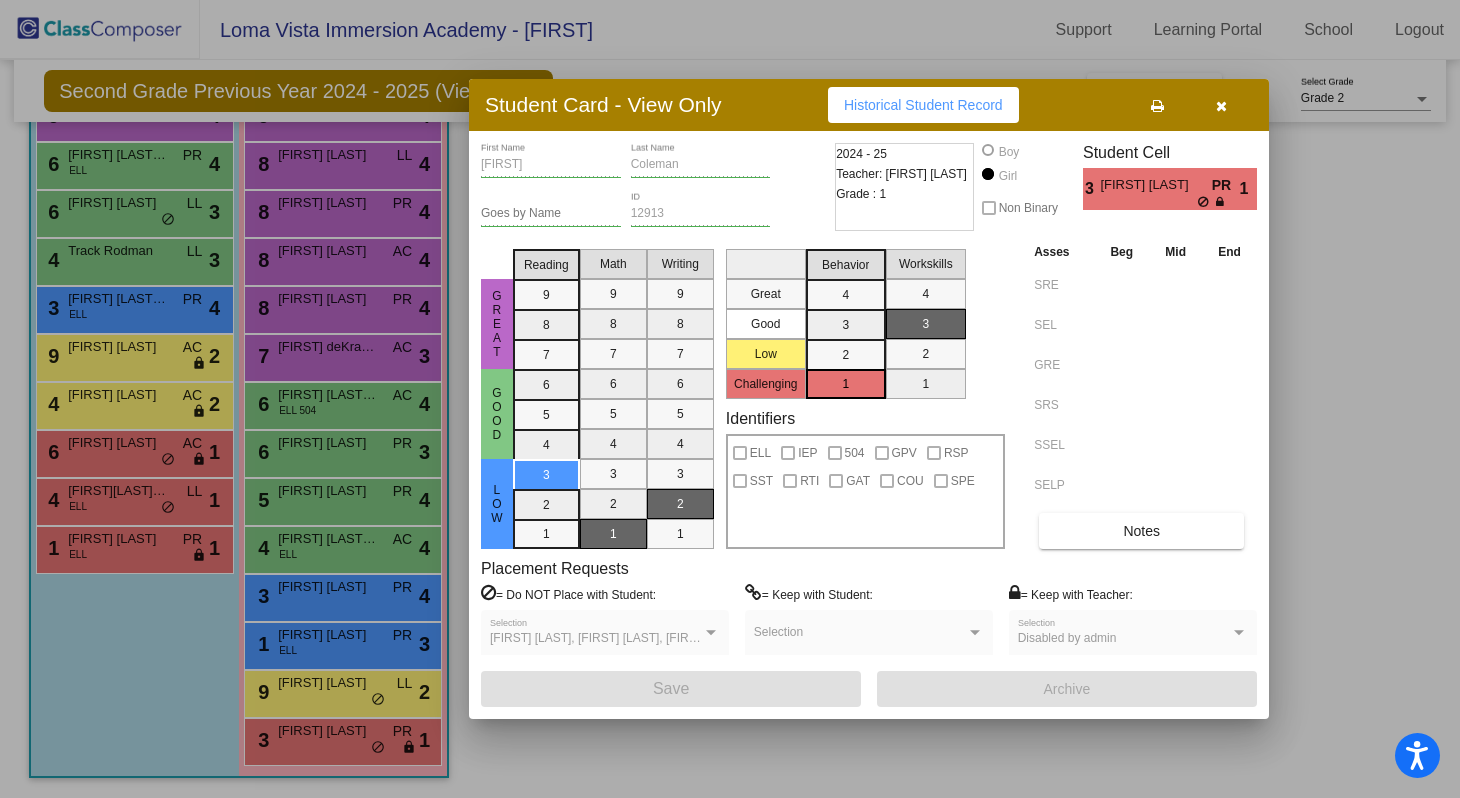 click at bounding box center (730, 399) 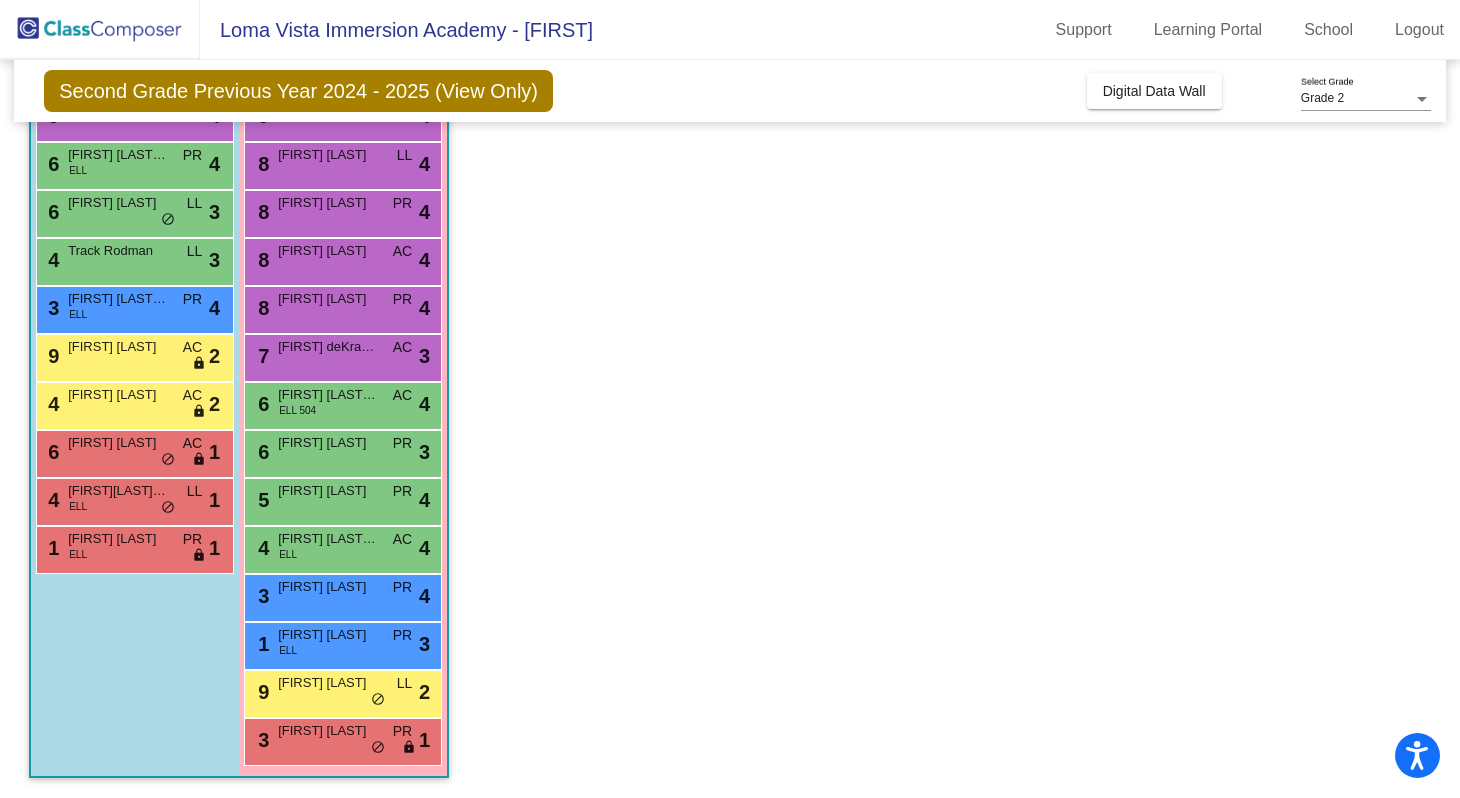 click on "9 [FIRST] [LAST] LL lock do_not_disturb_alt 2" at bounding box center (342, 691) 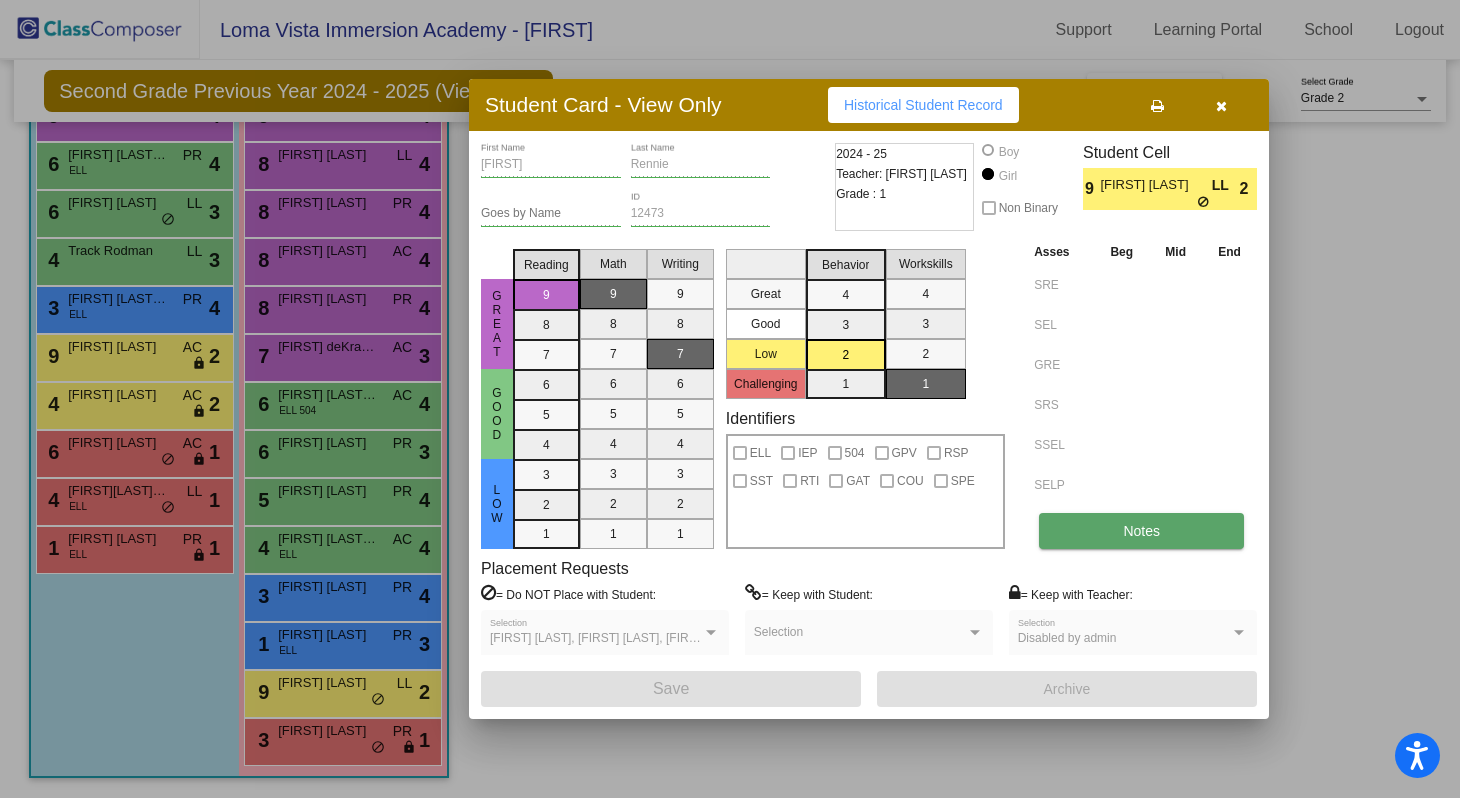 click on "Notes" at bounding box center [1141, 531] 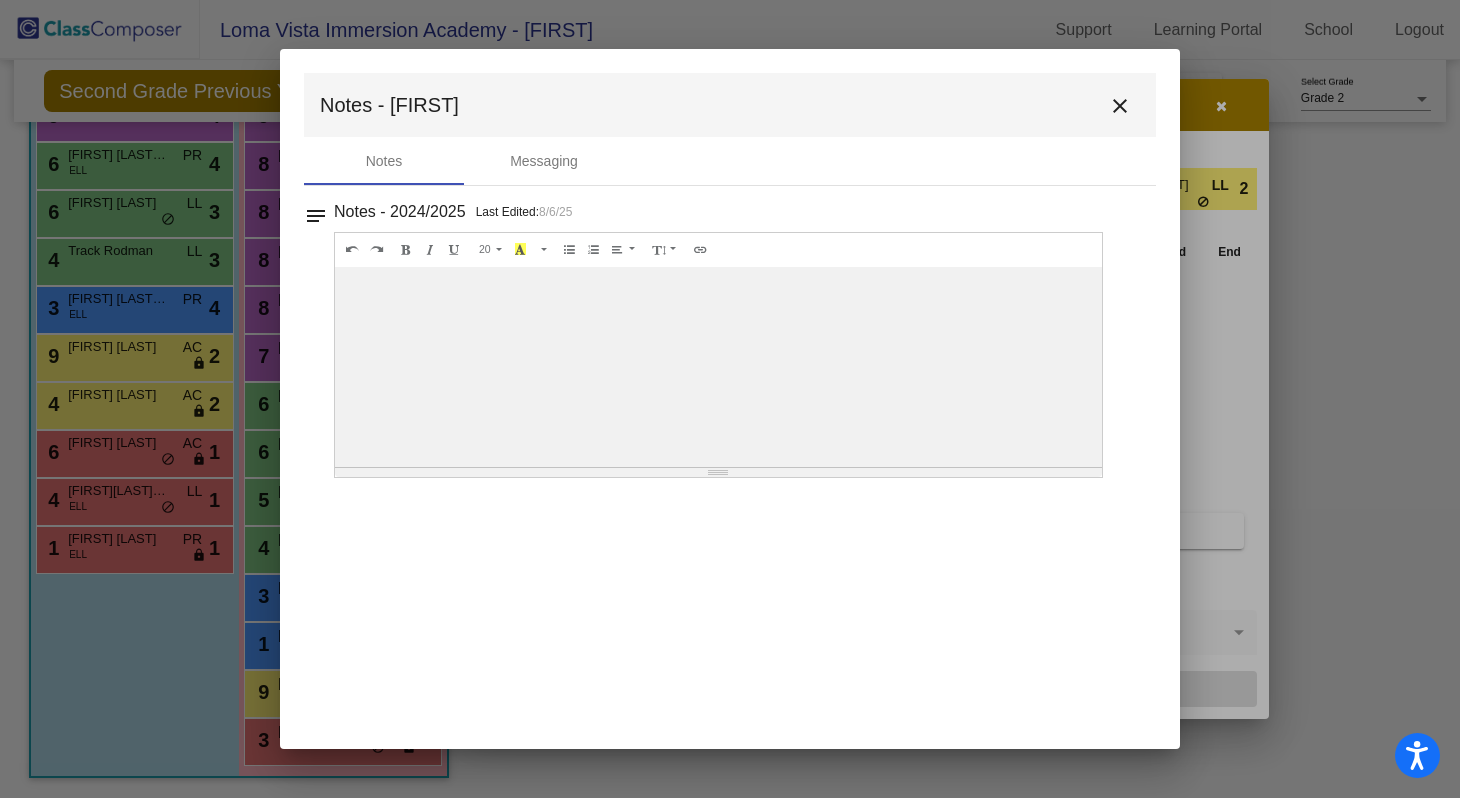 click on "close" at bounding box center [1120, 106] 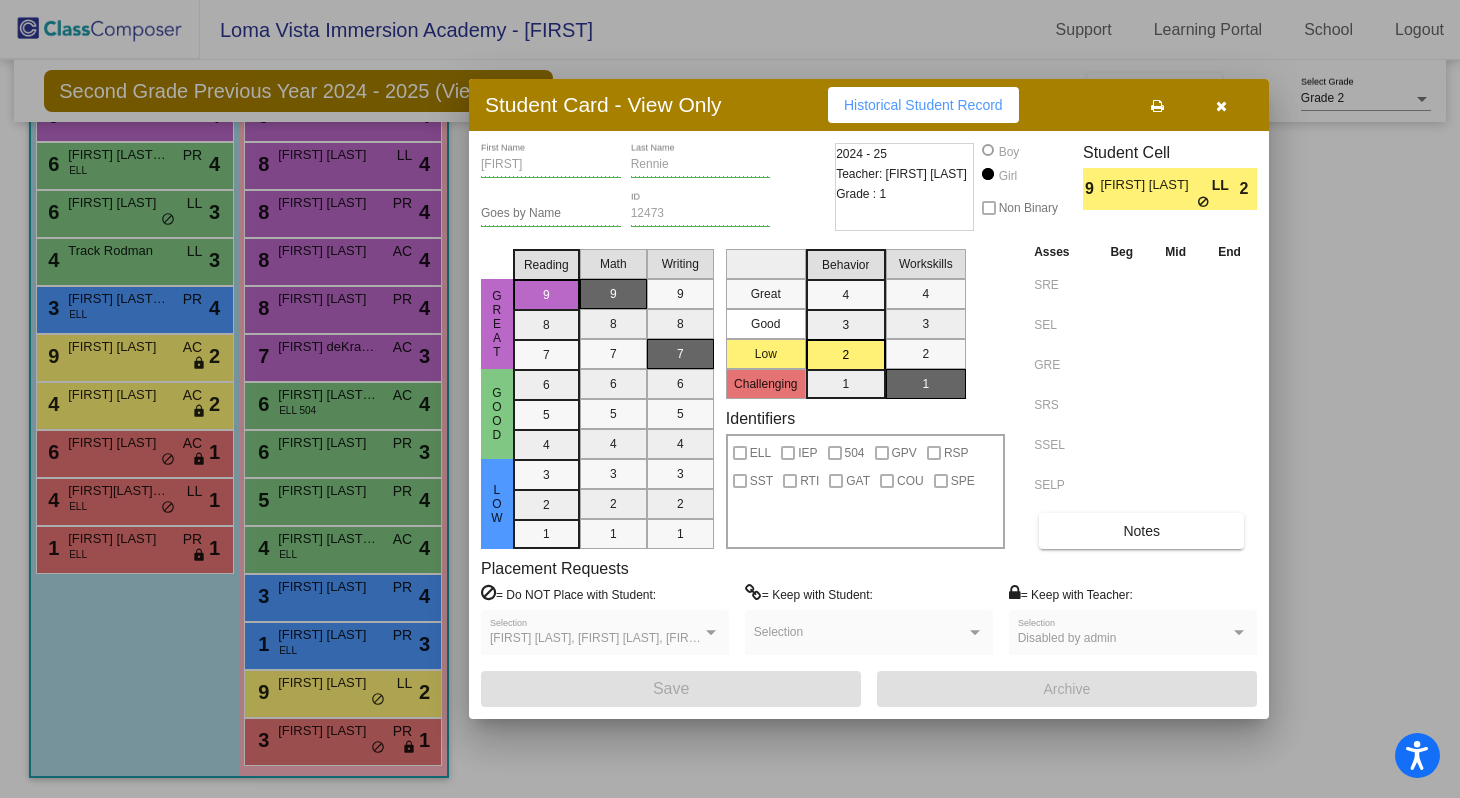 click at bounding box center [730, 399] 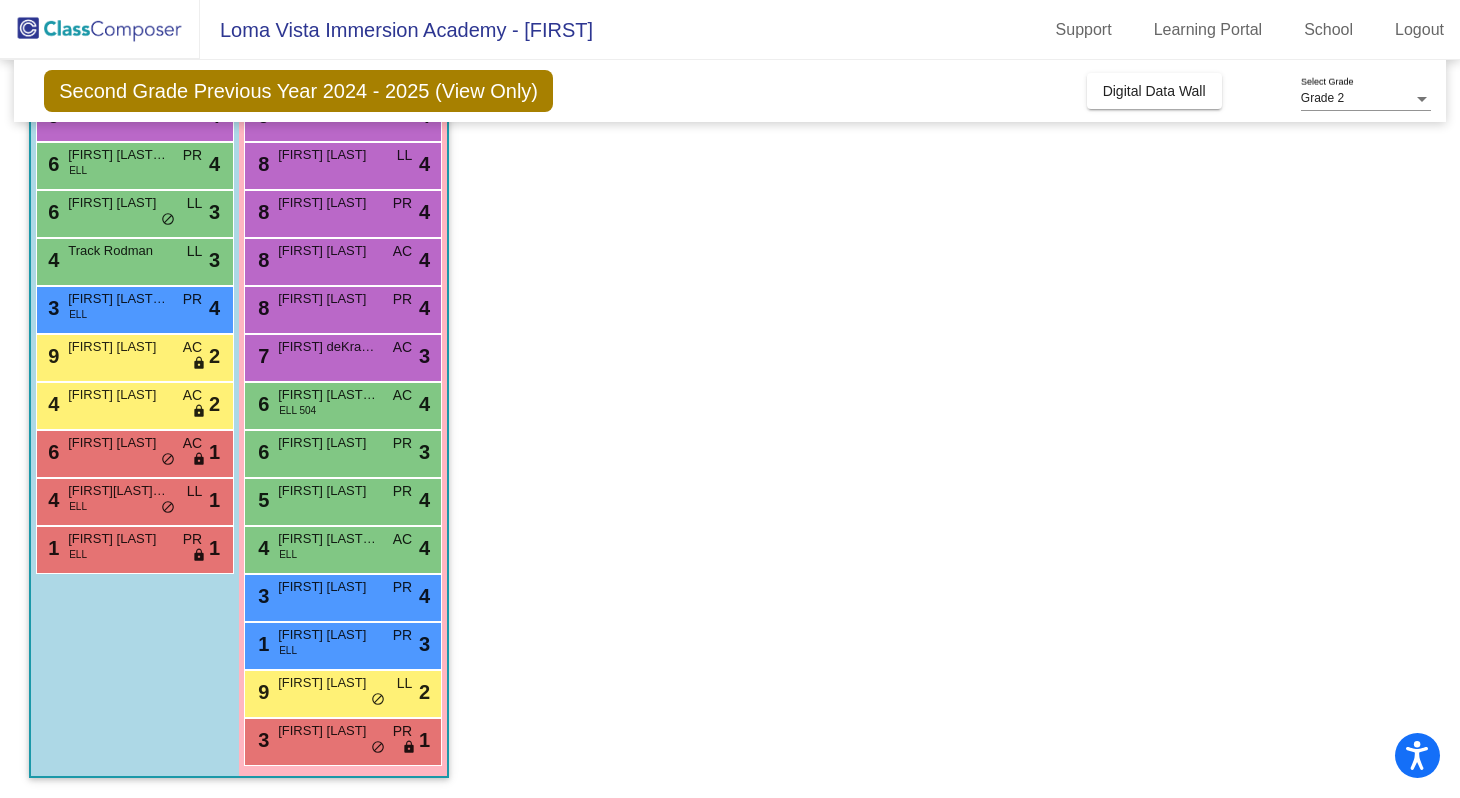 click on "ELL" at bounding box center [288, 650] 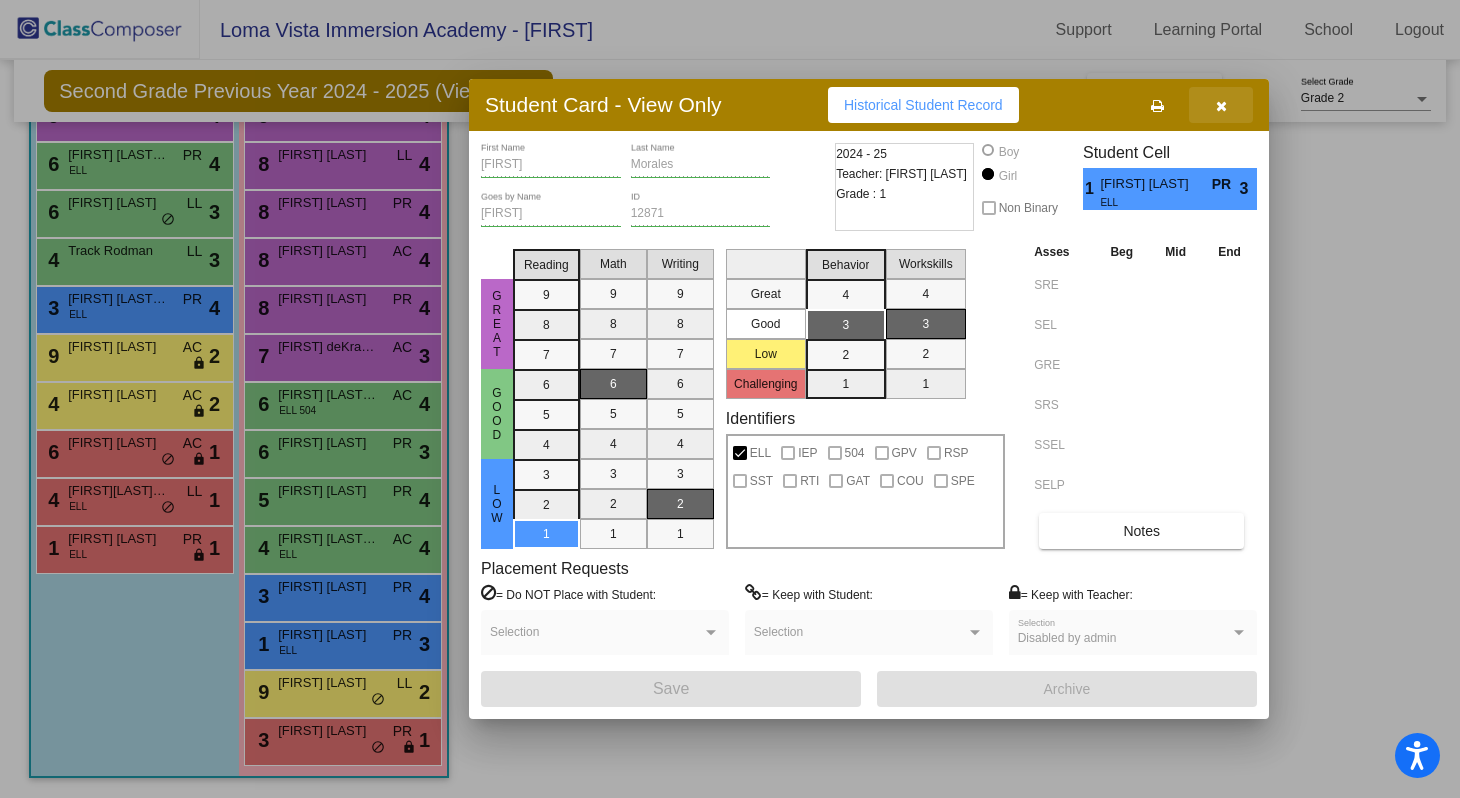 click at bounding box center (1221, 106) 